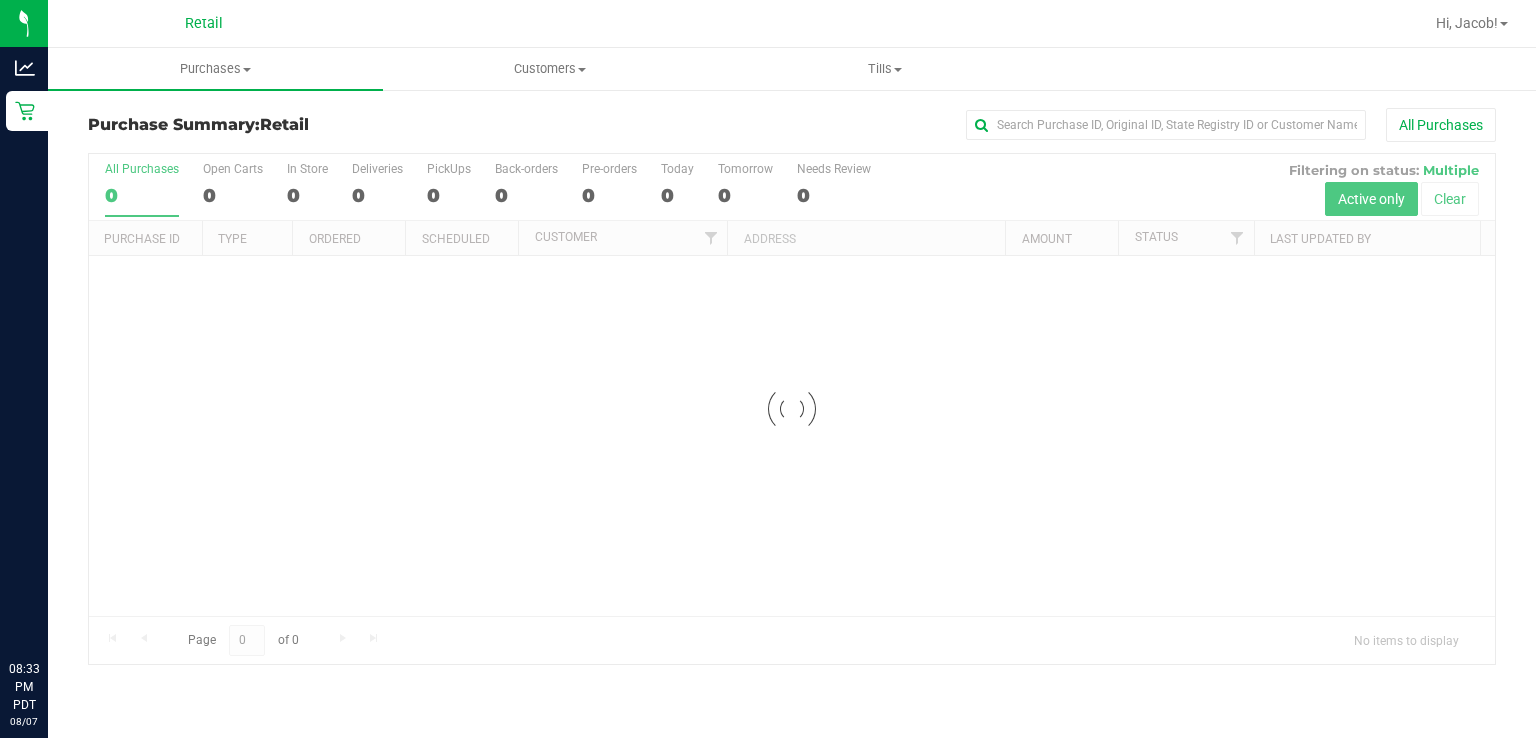 scroll, scrollTop: 0, scrollLeft: 0, axis: both 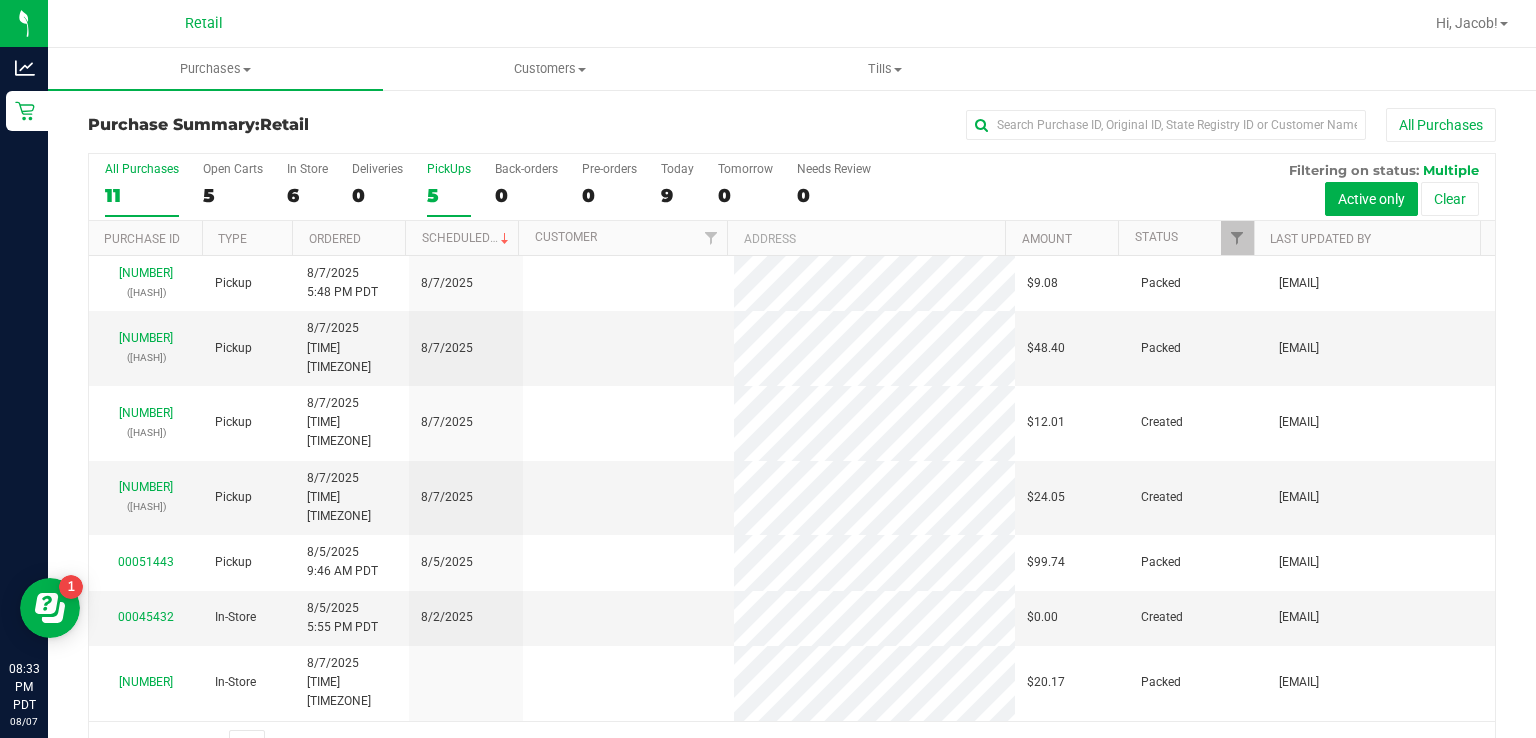 click on "PickUps
5" at bounding box center [449, 189] 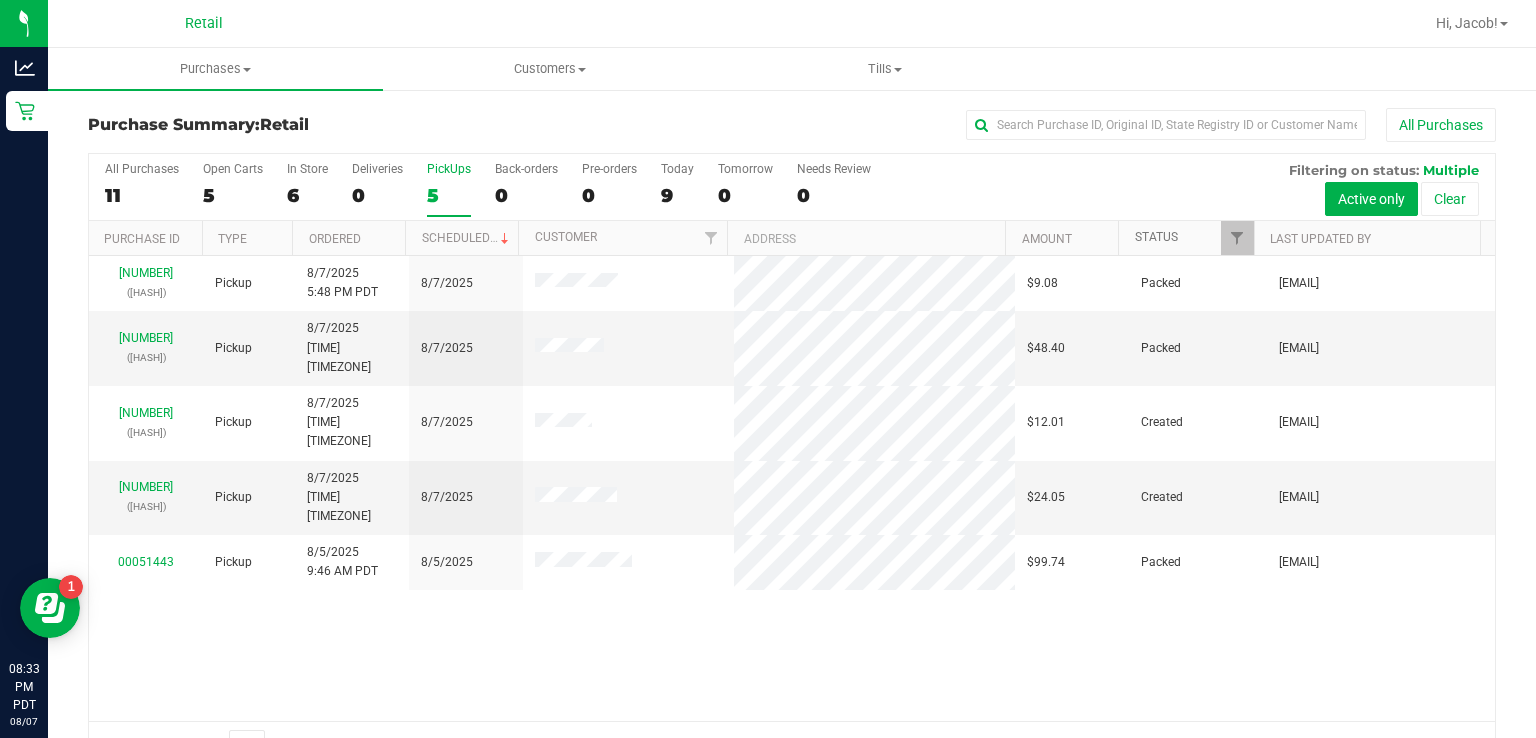 click on "Status" at bounding box center (1156, 237) 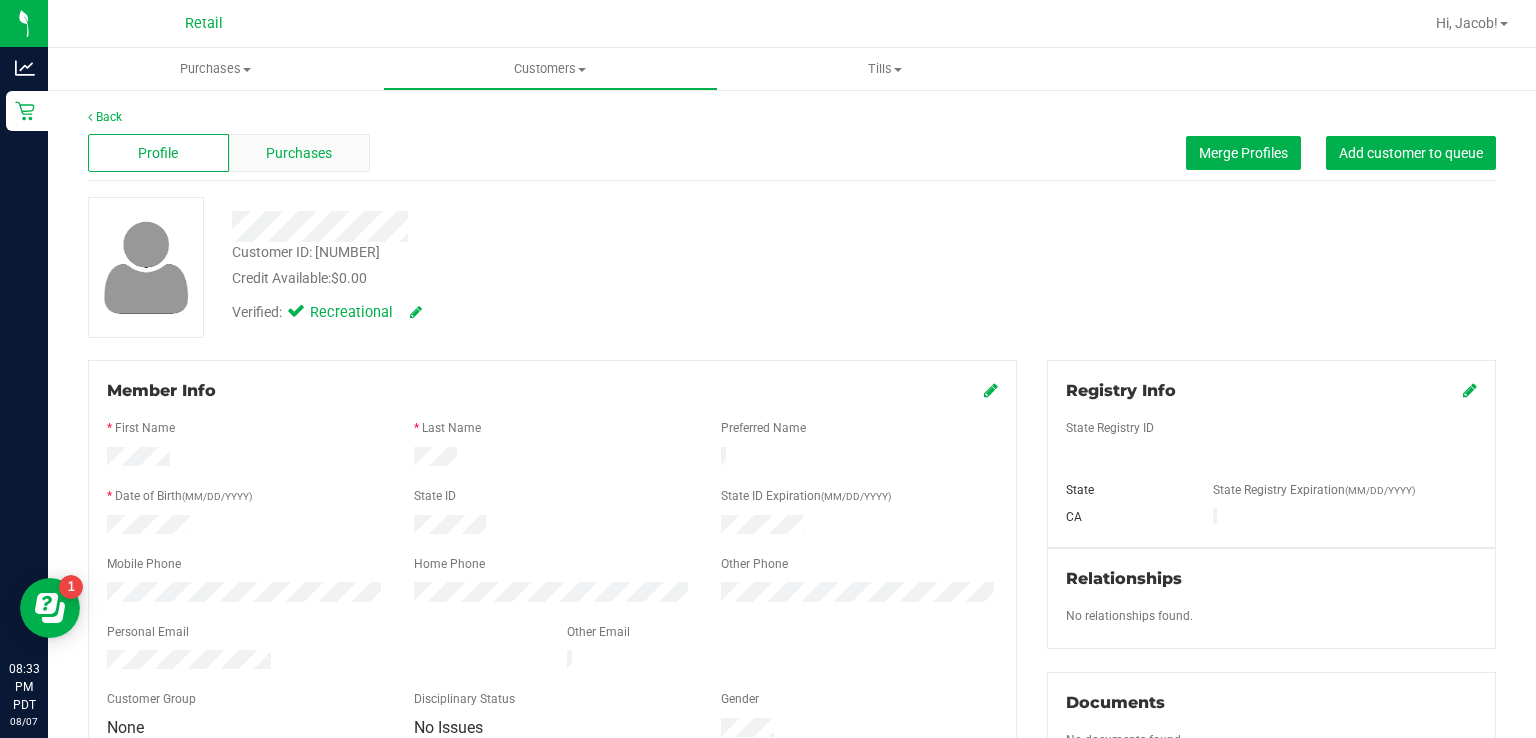 click on "Purchases" at bounding box center [299, 153] 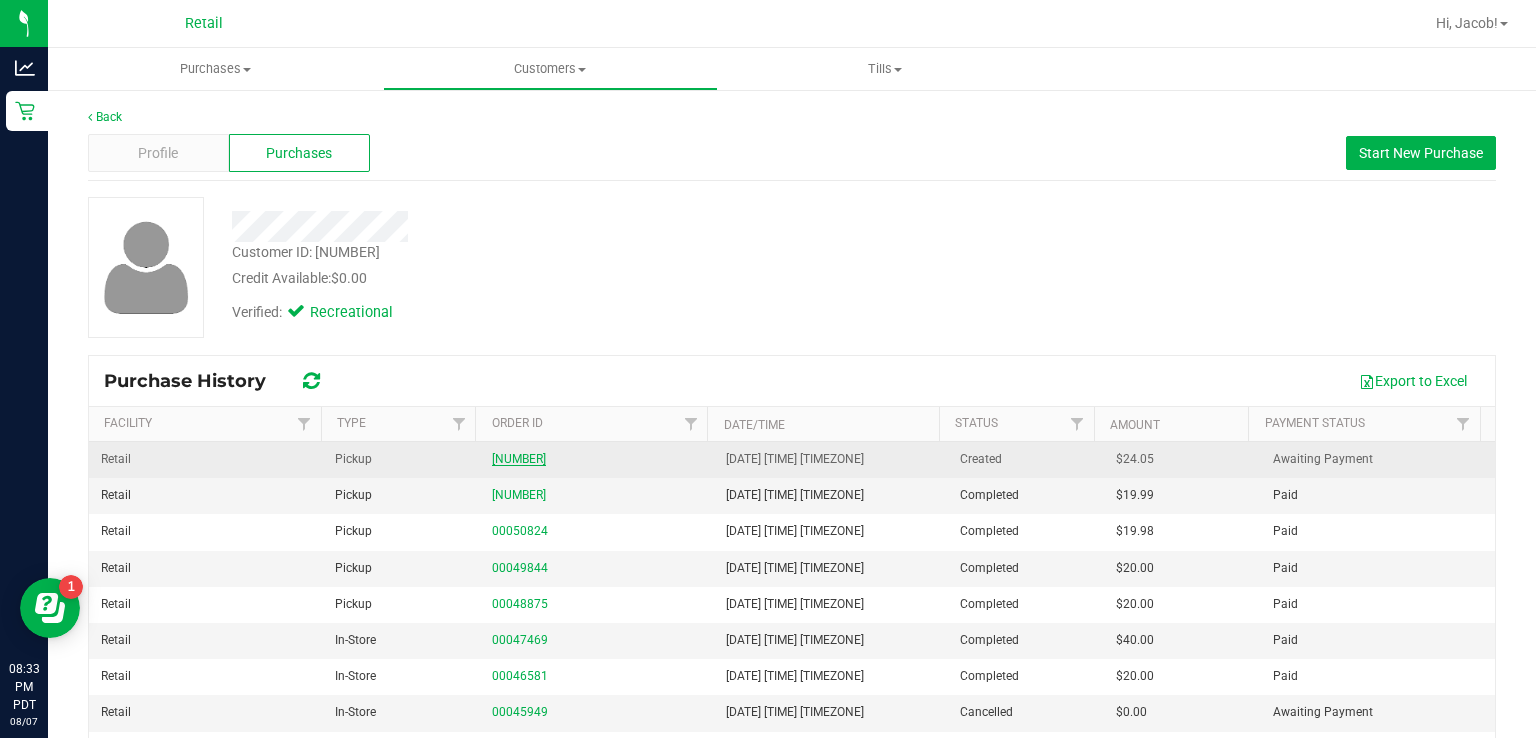 click on "[NUMBER]" at bounding box center (519, 459) 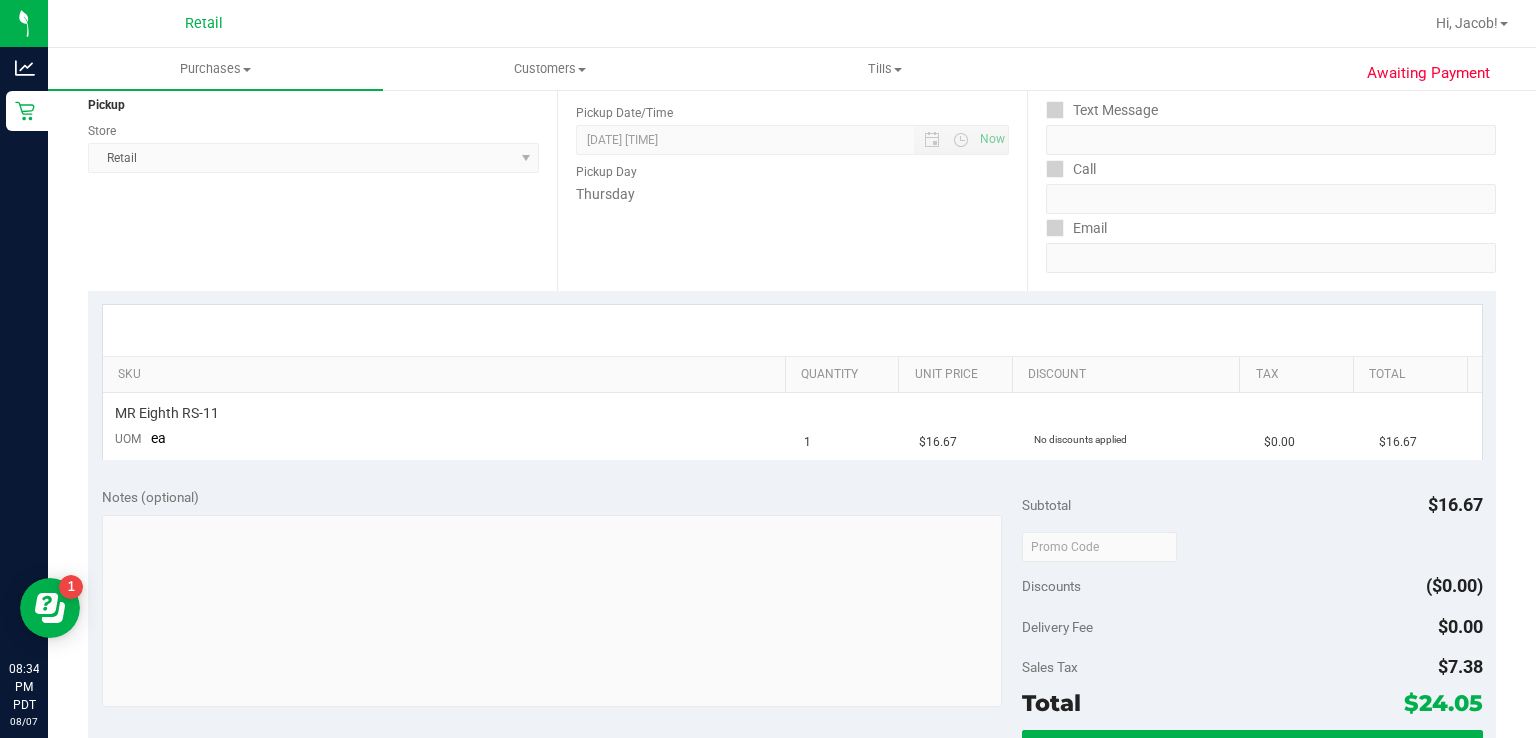 scroll, scrollTop: 288, scrollLeft: 0, axis: vertical 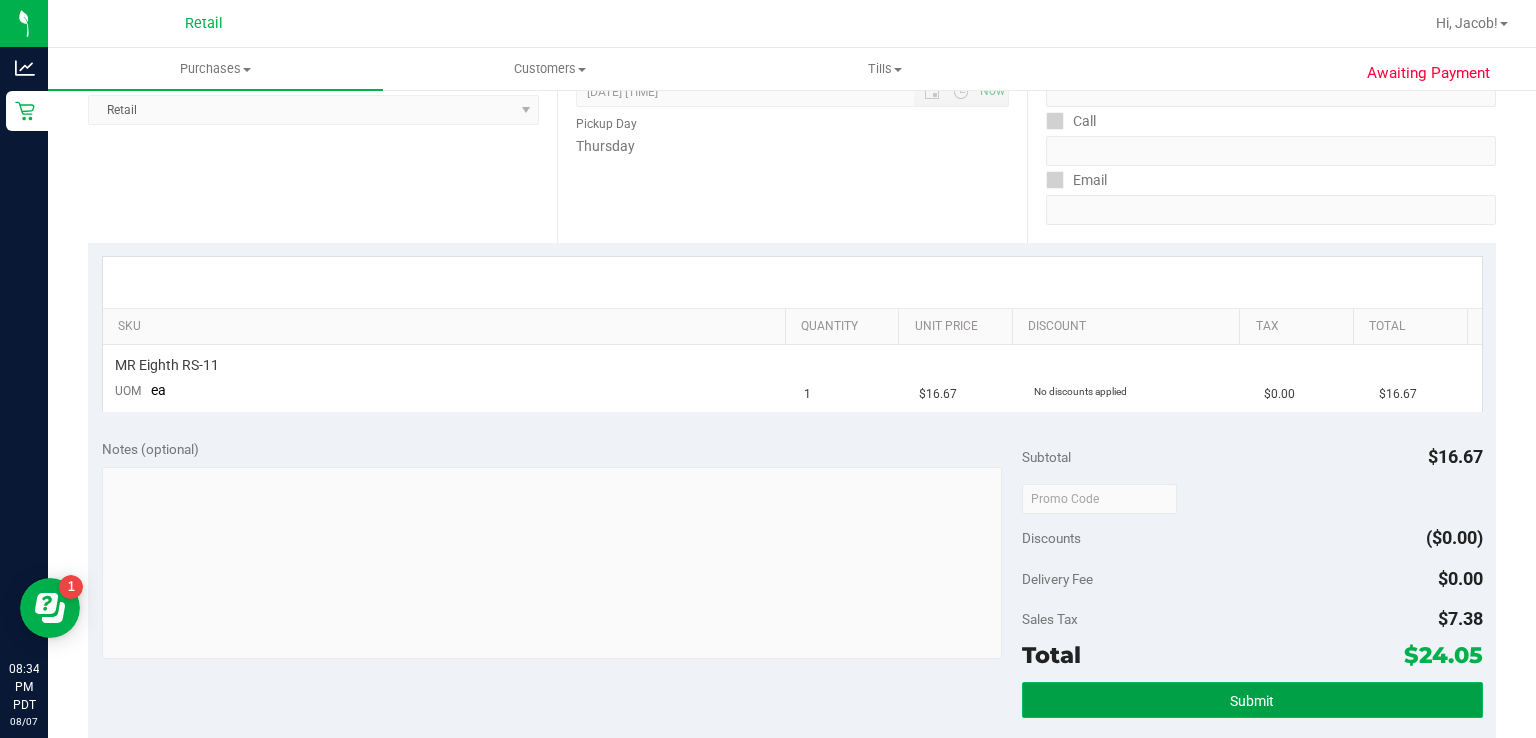 click on "Submit" at bounding box center [1252, 700] 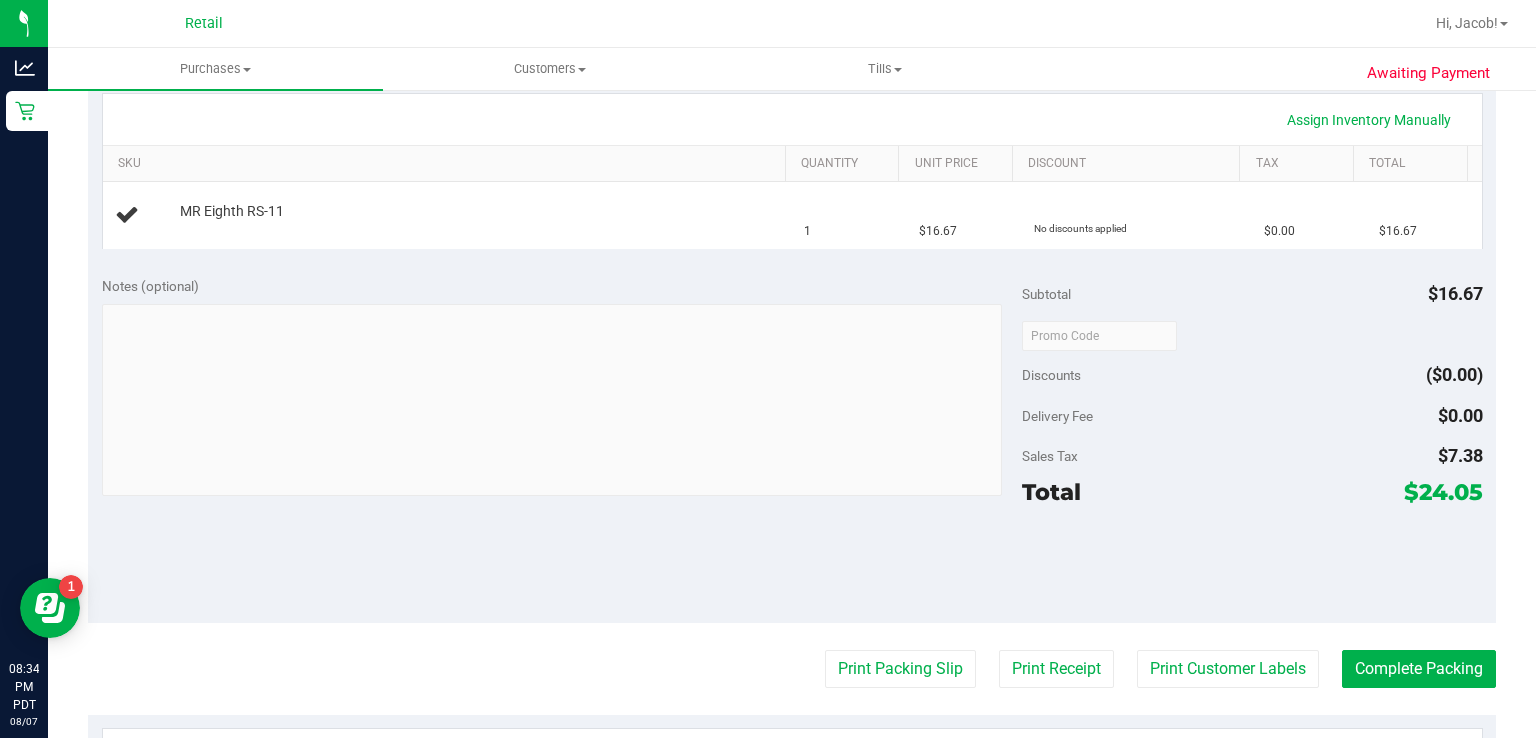 scroll, scrollTop: 452, scrollLeft: 0, axis: vertical 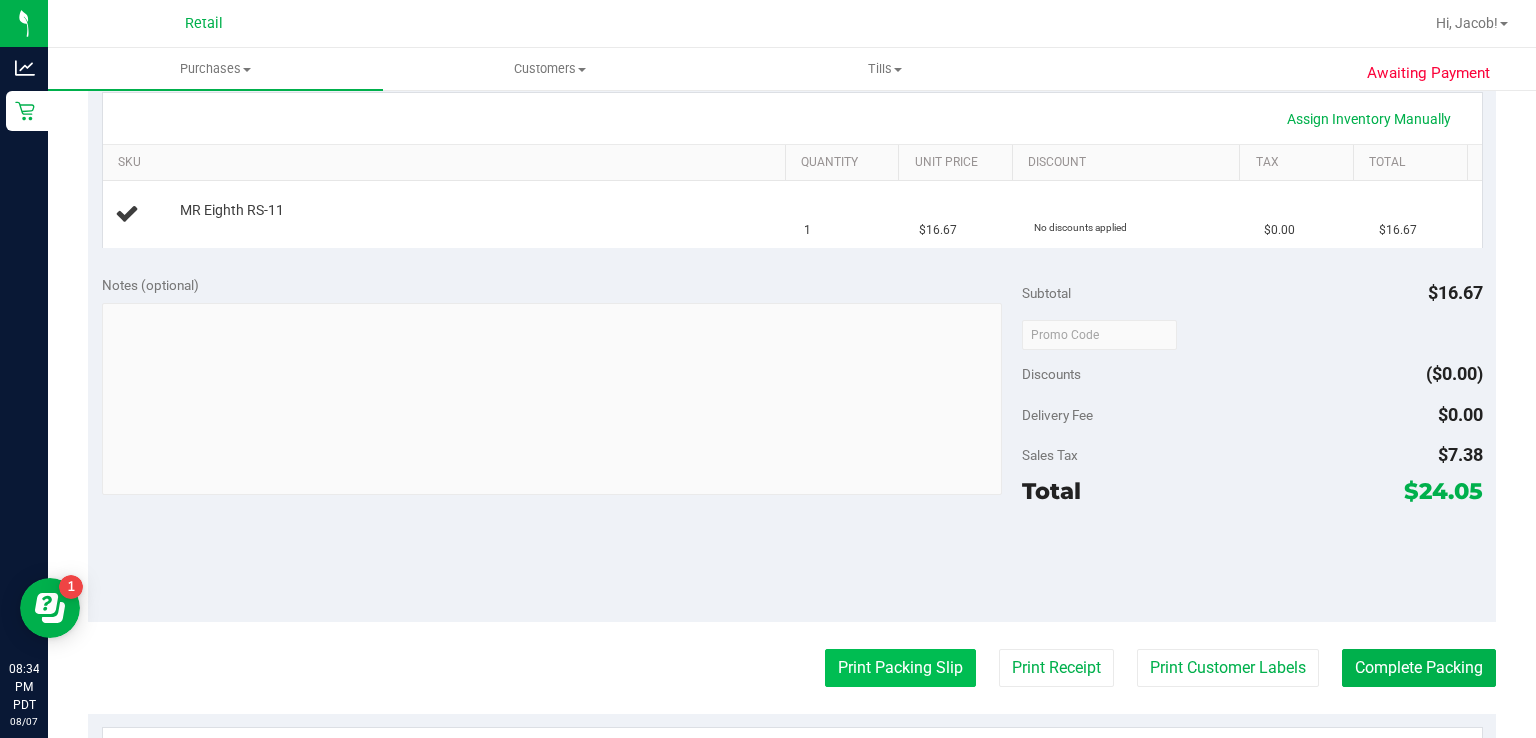click on "Print Packing Slip" at bounding box center [900, 668] 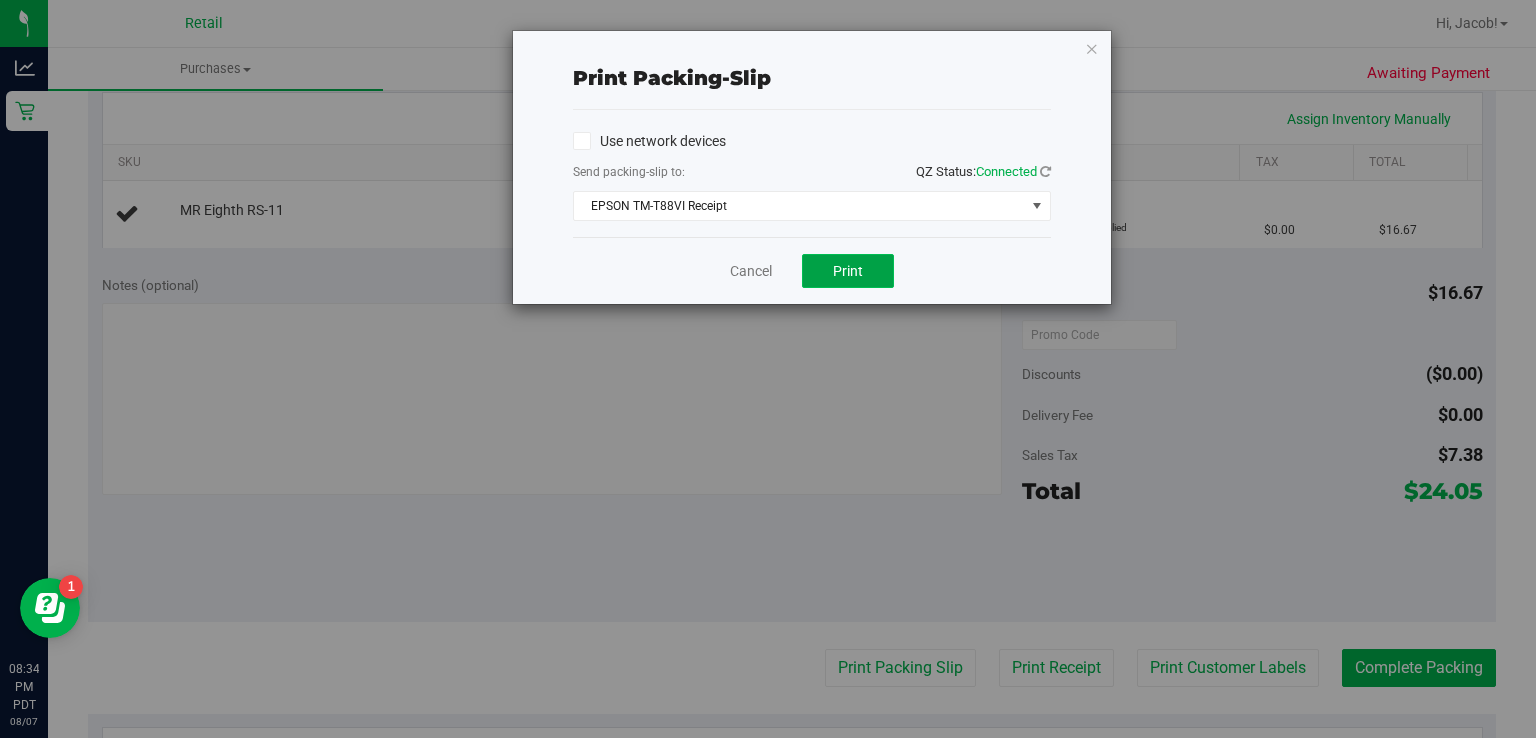 click on "Print" at bounding box center (848, 271) 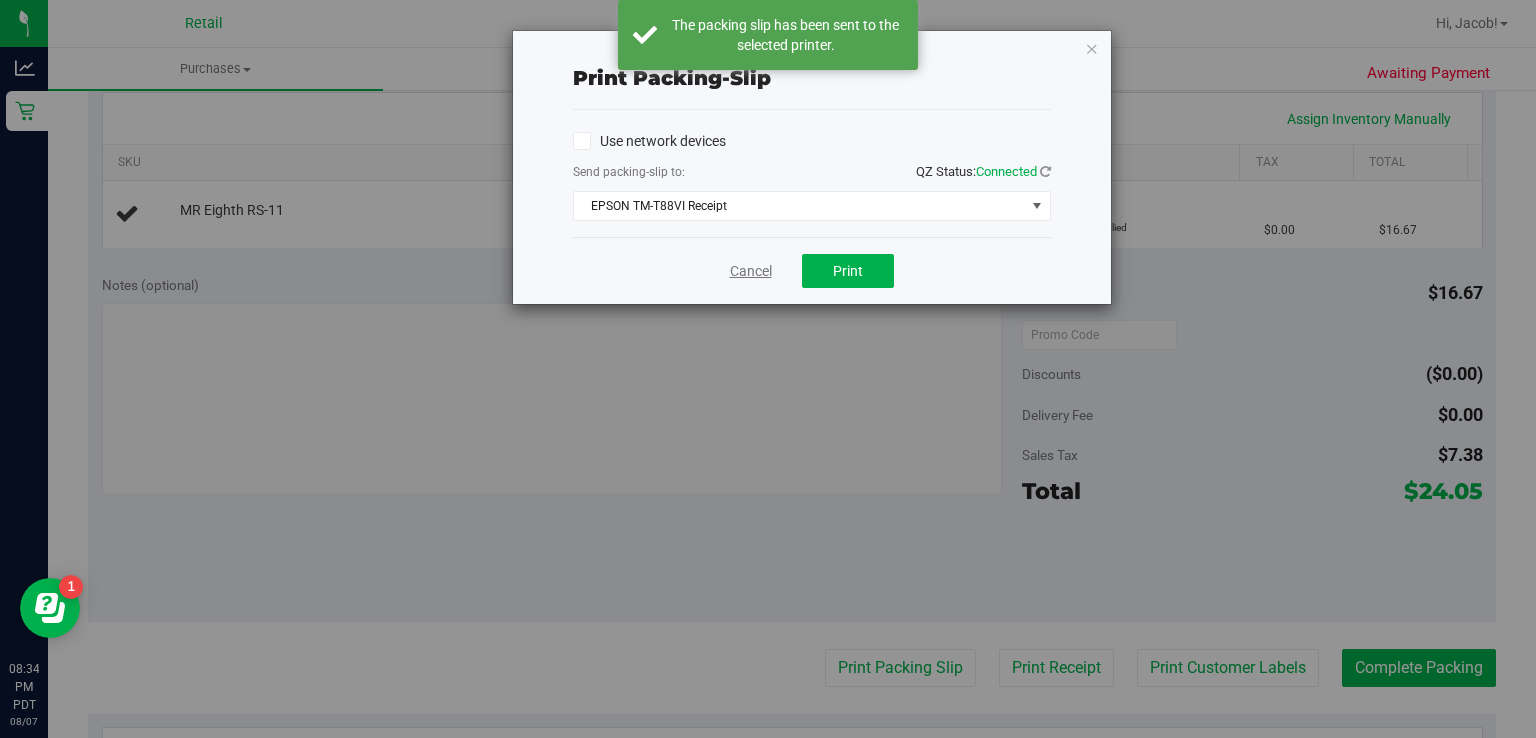 click on "Cancel" at bounding box center [751, 271] 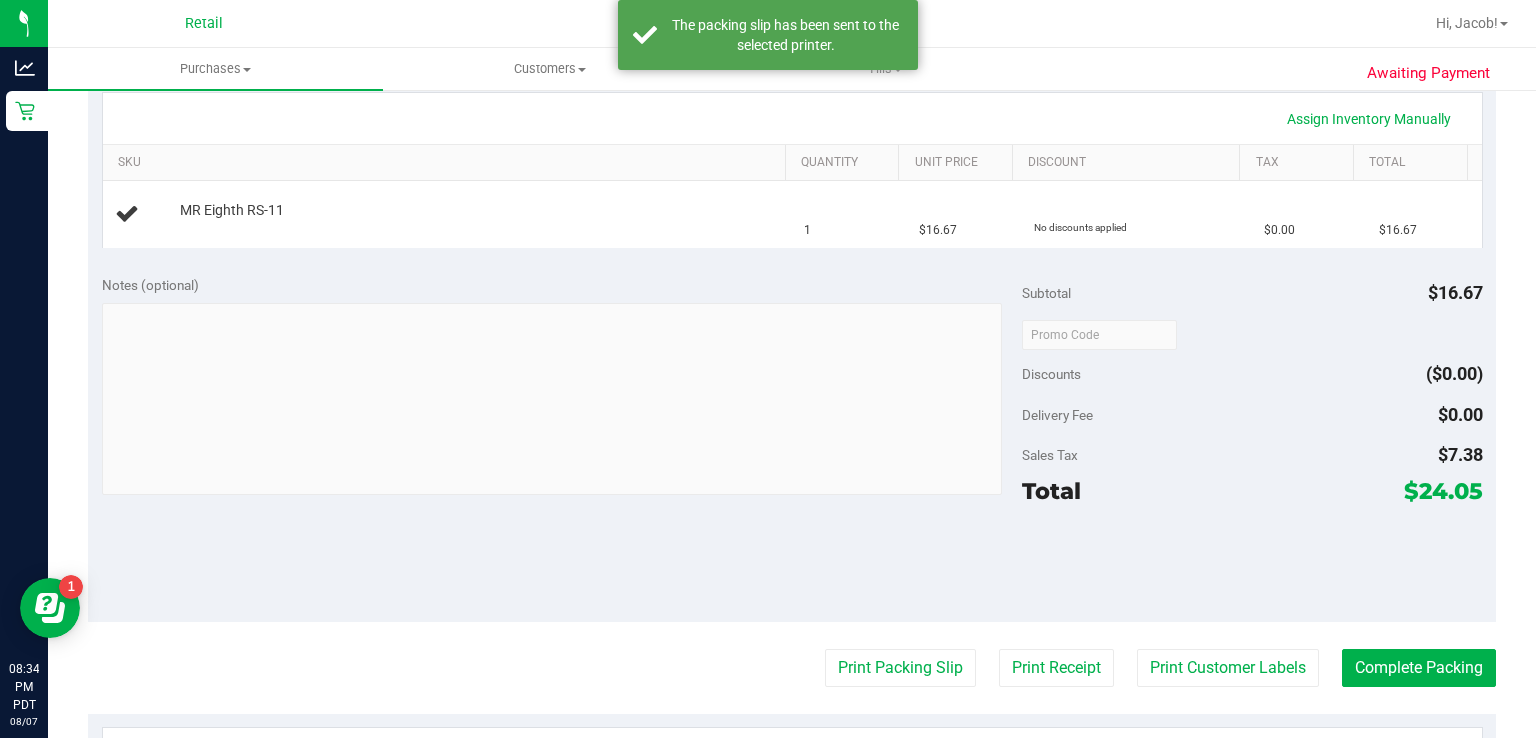 type 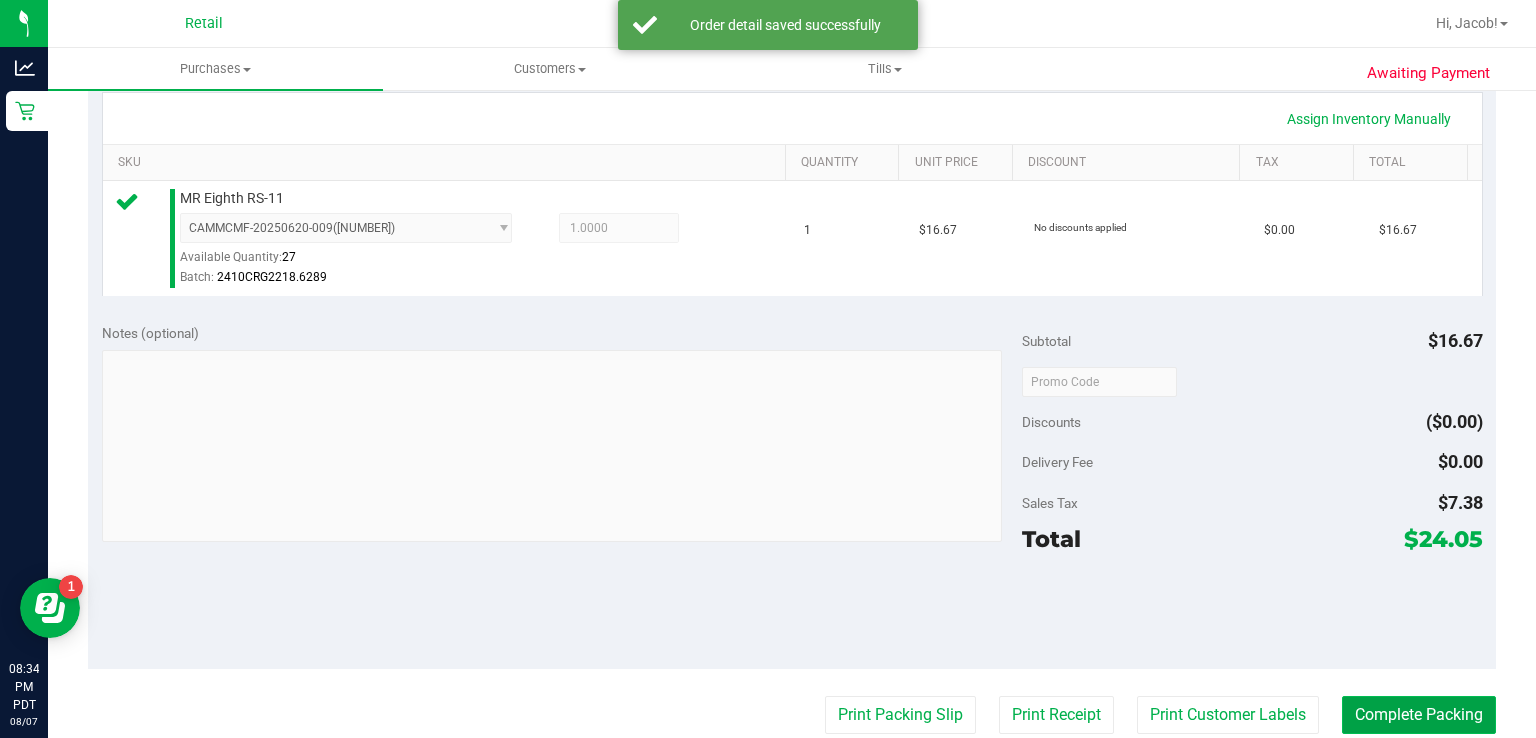 click on "Complete Packing" at bounding box center [1419, 715] 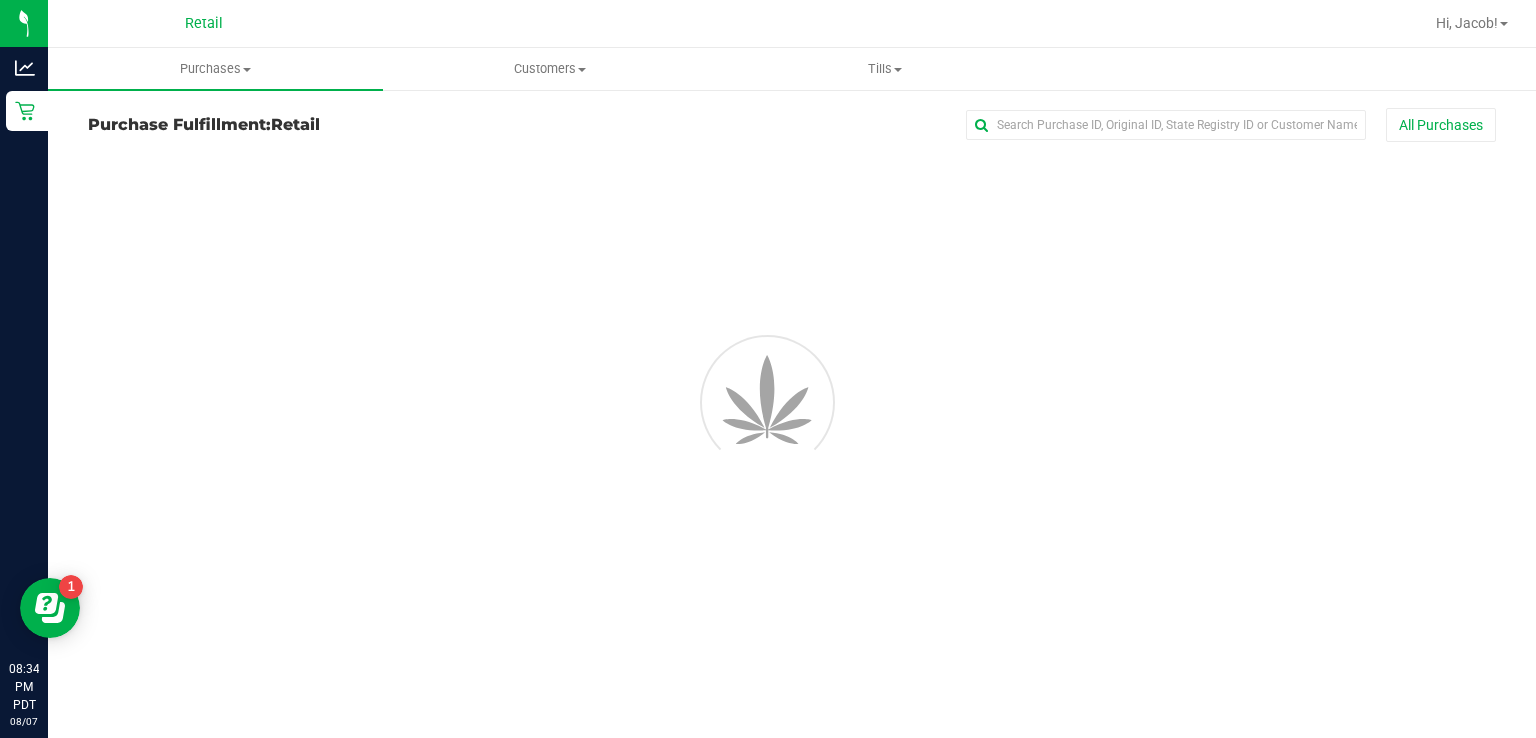 scroll, scrollTop: 0, scrollLeft: 0, axis: both 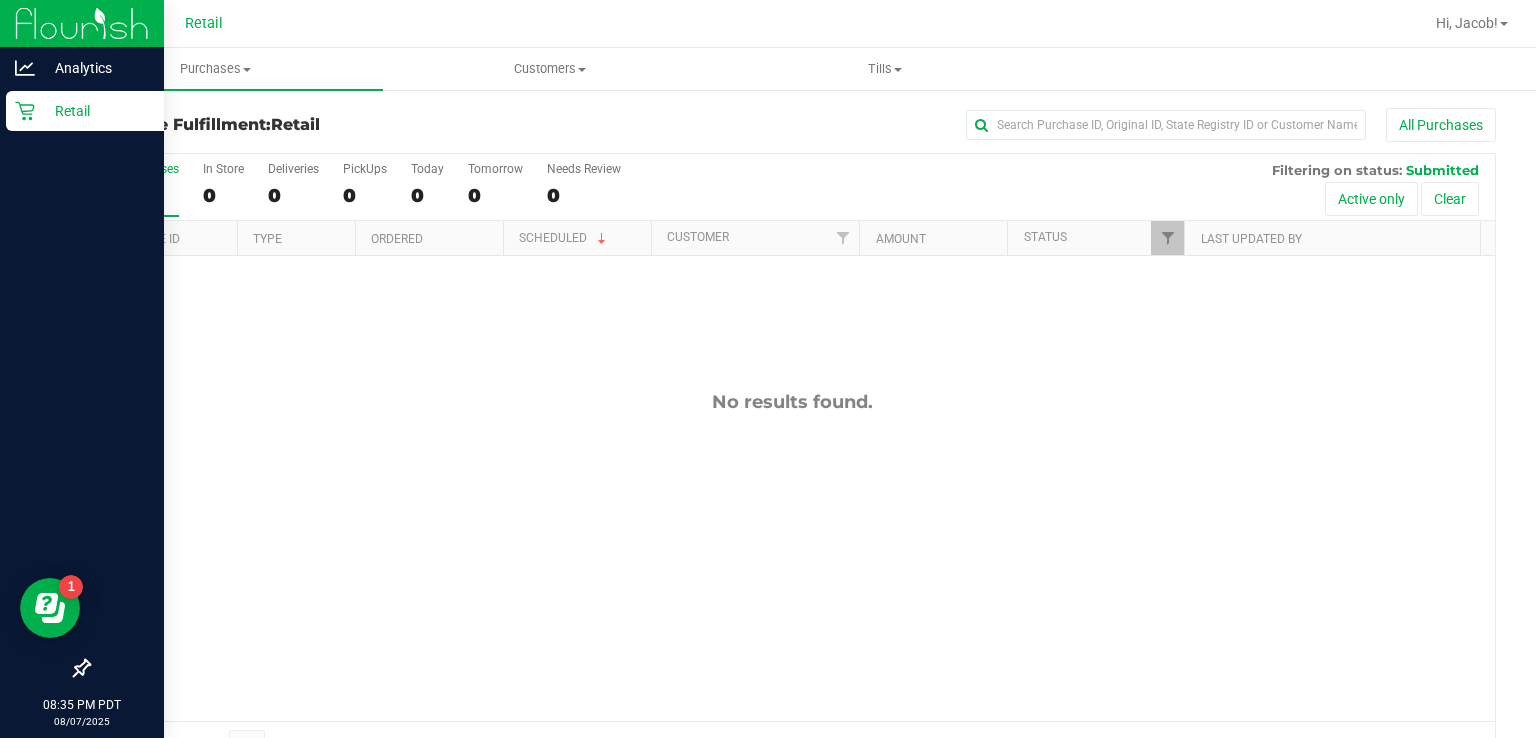 click 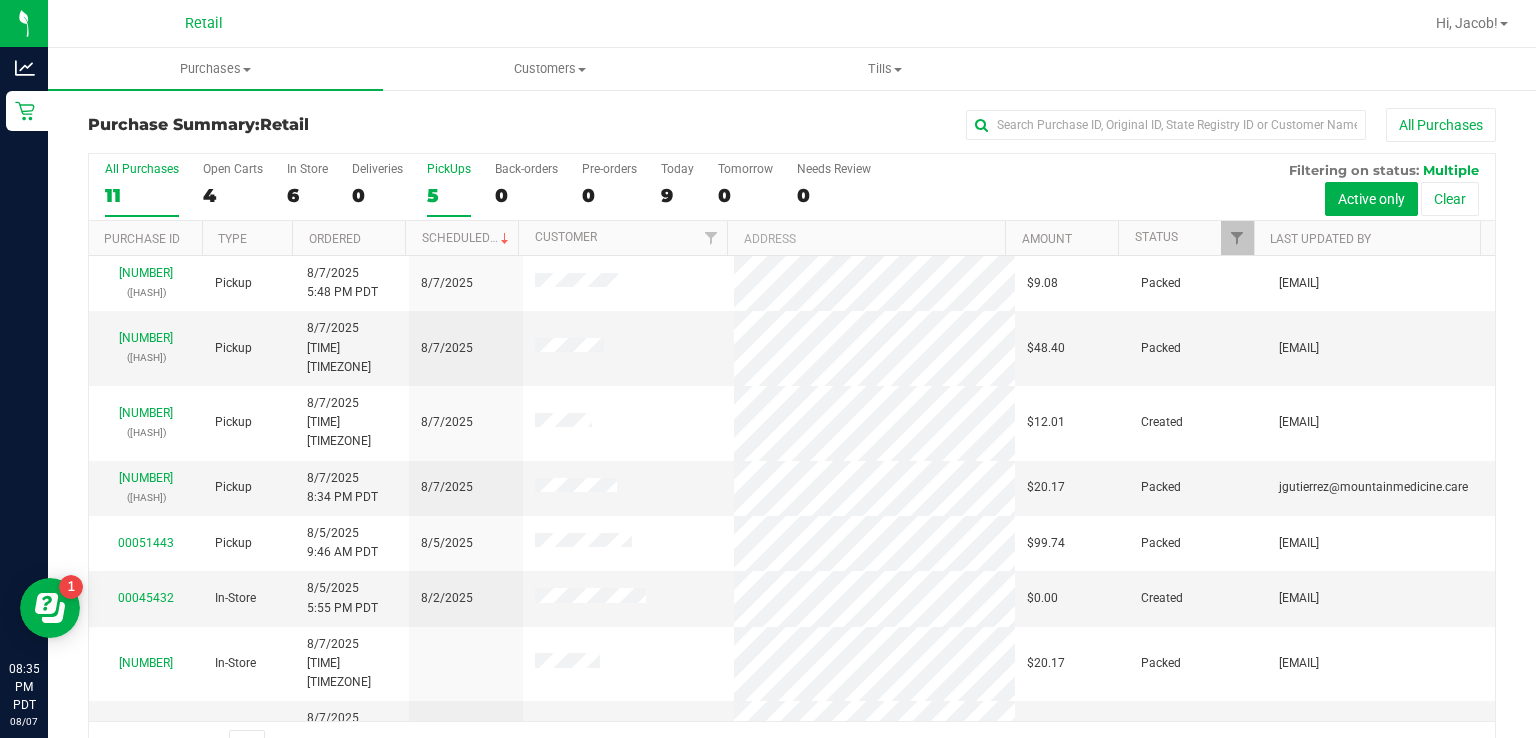 click on "5" at bounding box center (449, 195) 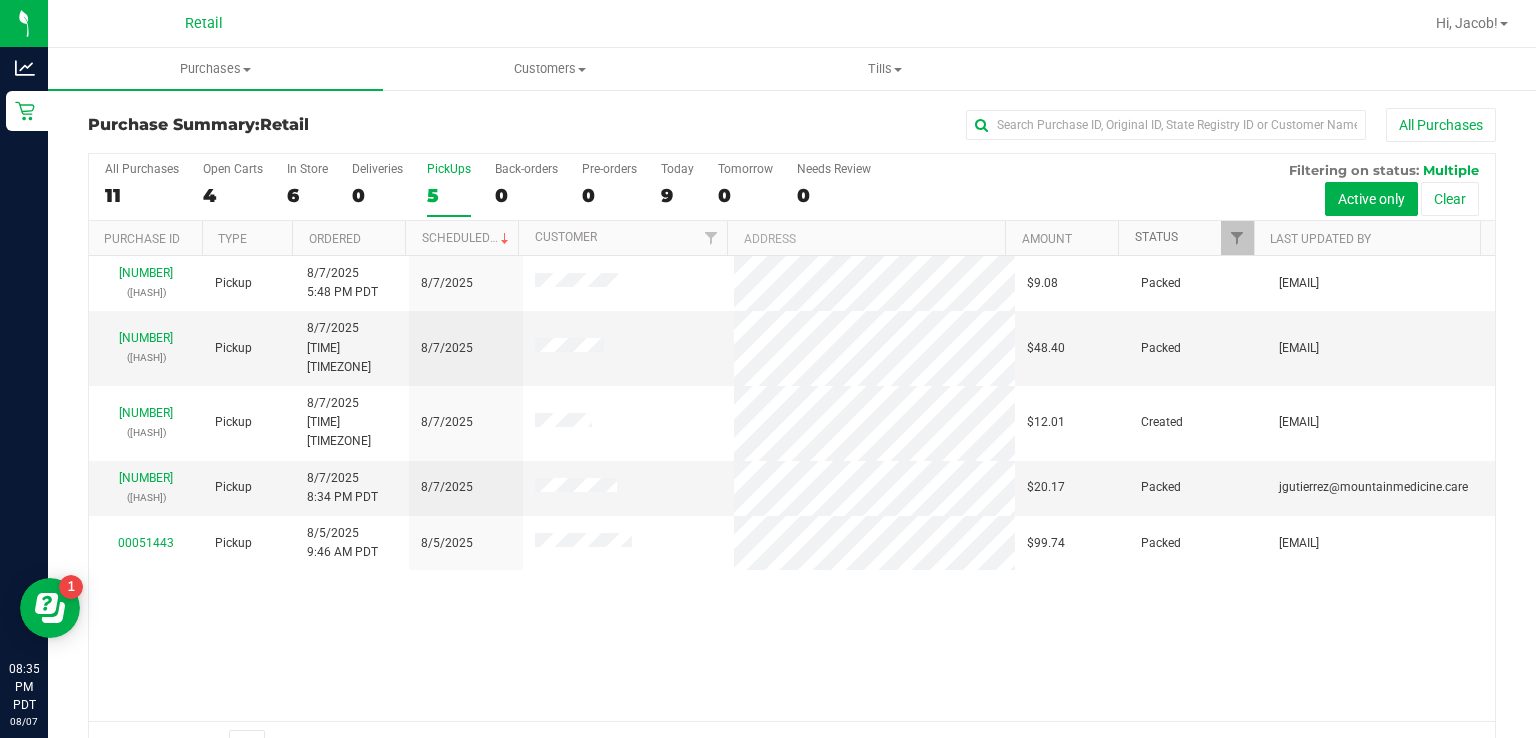 click on "Status" at bounding box center (1156, 237) 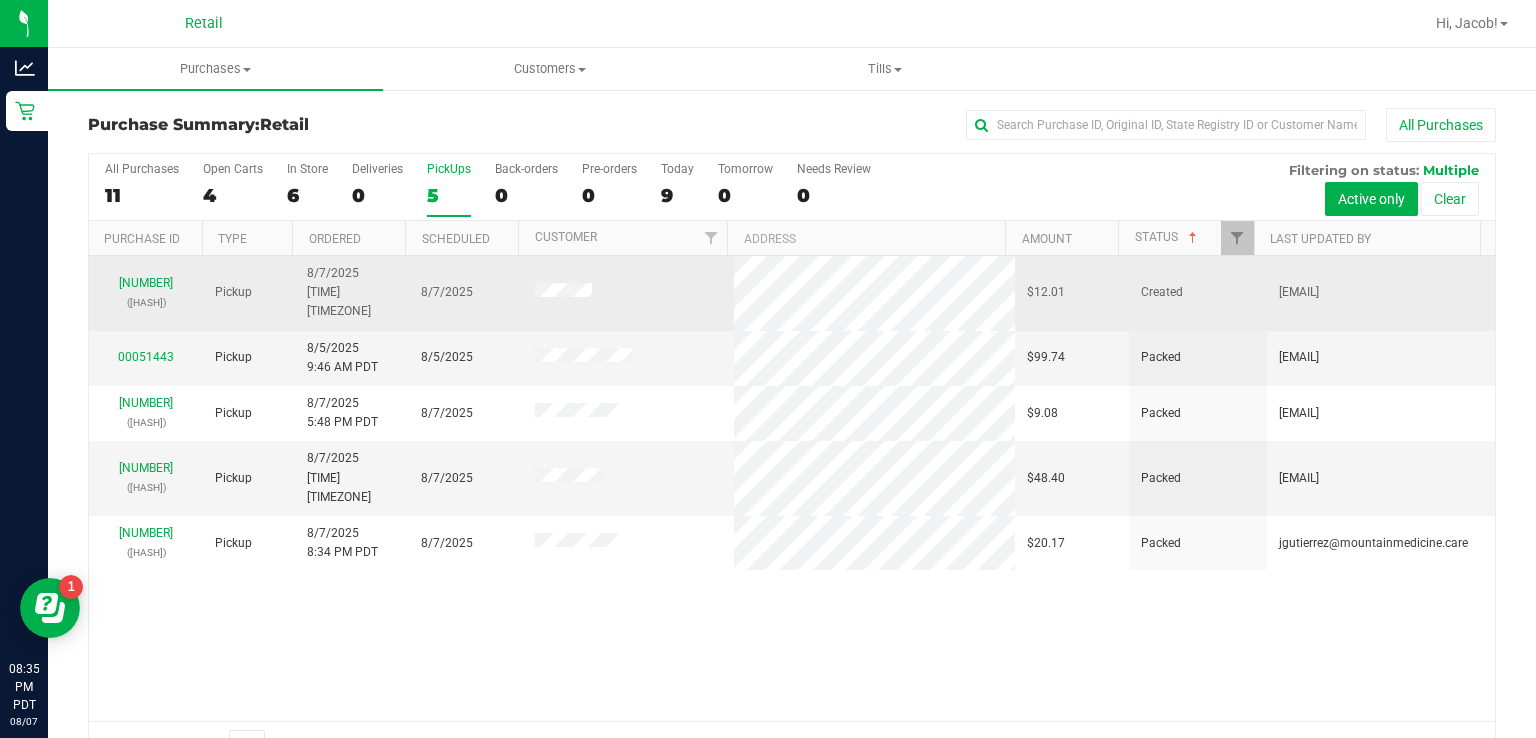 click at bounding box center (563, 293) 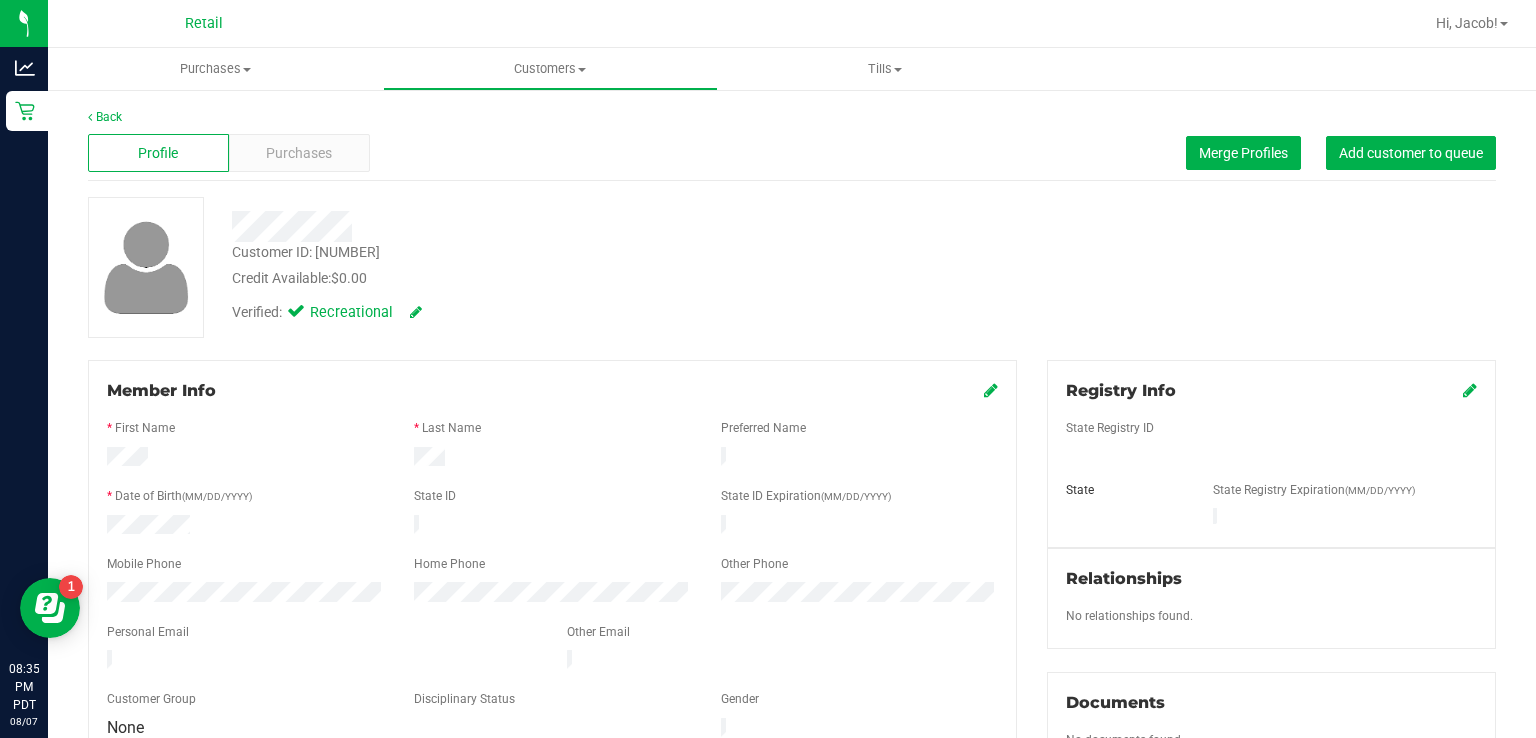 click on "Purchases" at bounding box center (299, 153) 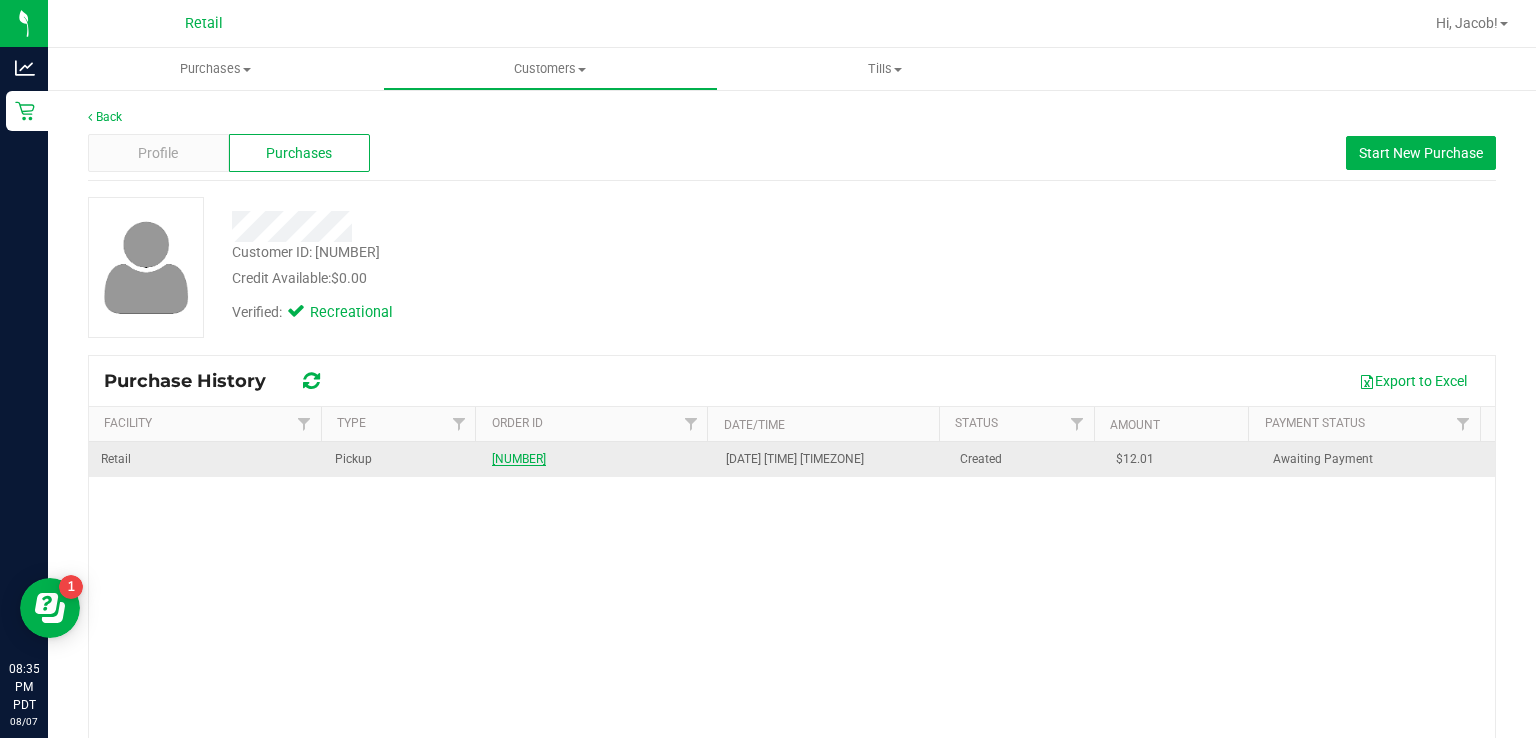 click on "[NUMBER]" at bounding box center (519, 459) 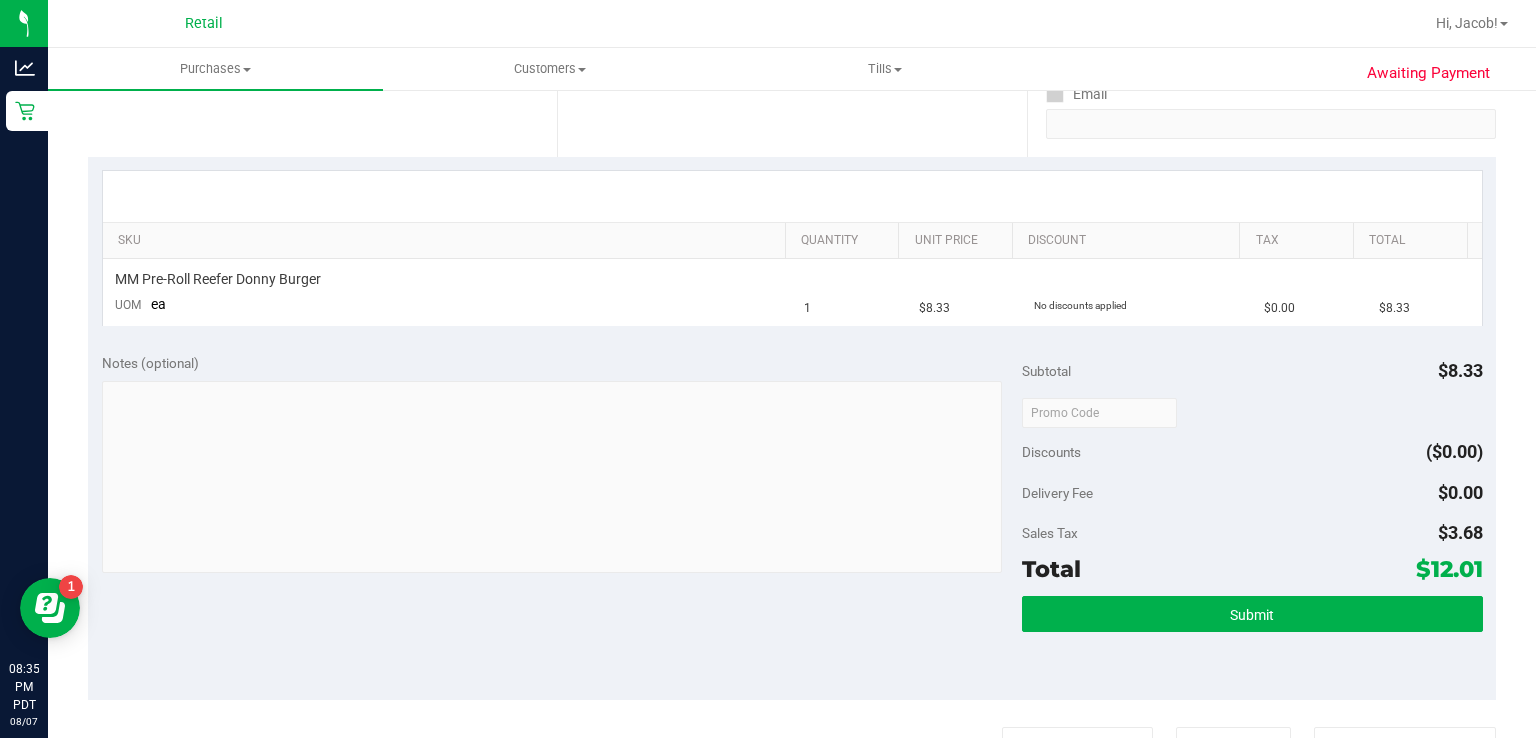 scroll, scrollTop: 389, scrollLeft: 0, axis: vertical 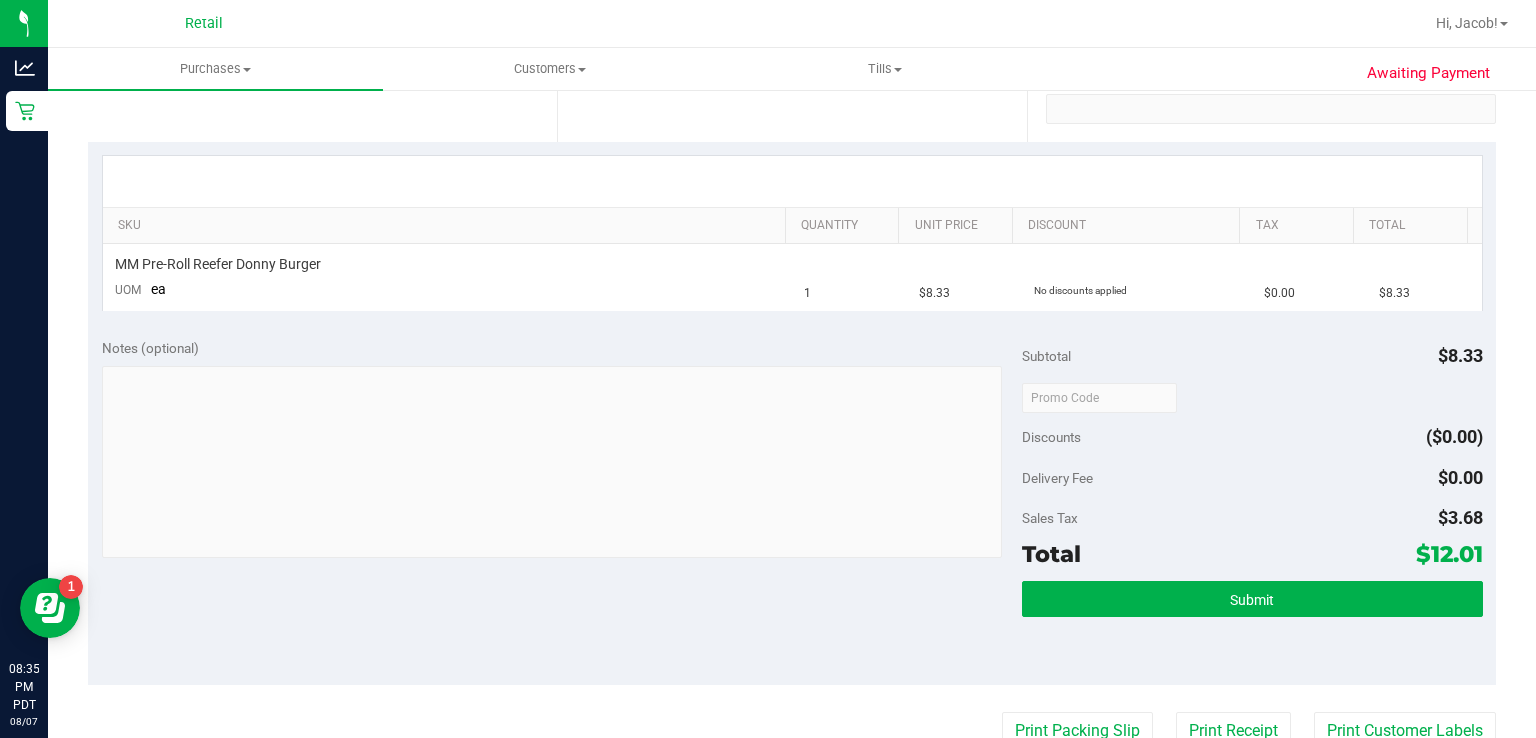 click on "Total
$12.01" at bounding box center [1252, 554] 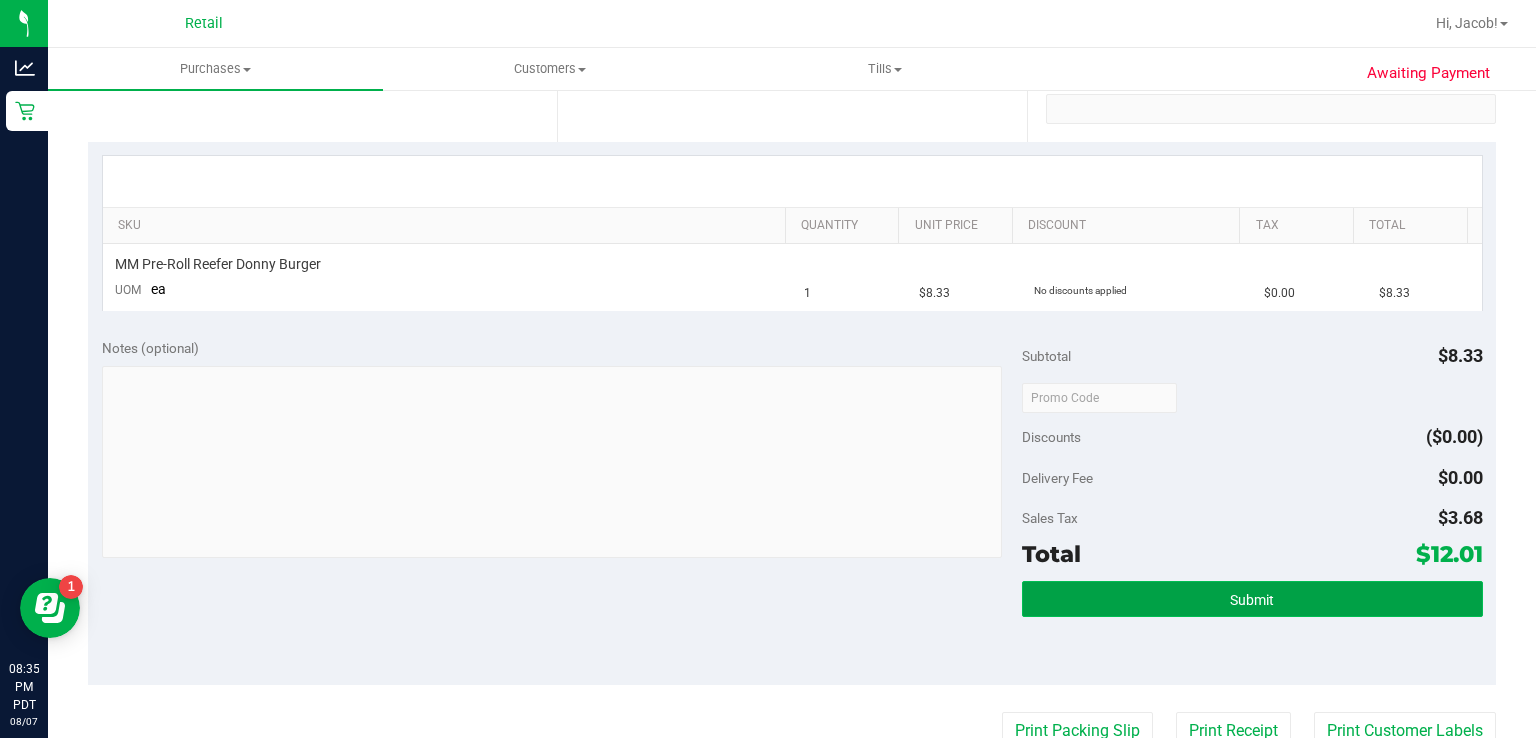 click on "Submit" at bounding box center (1252, 599) 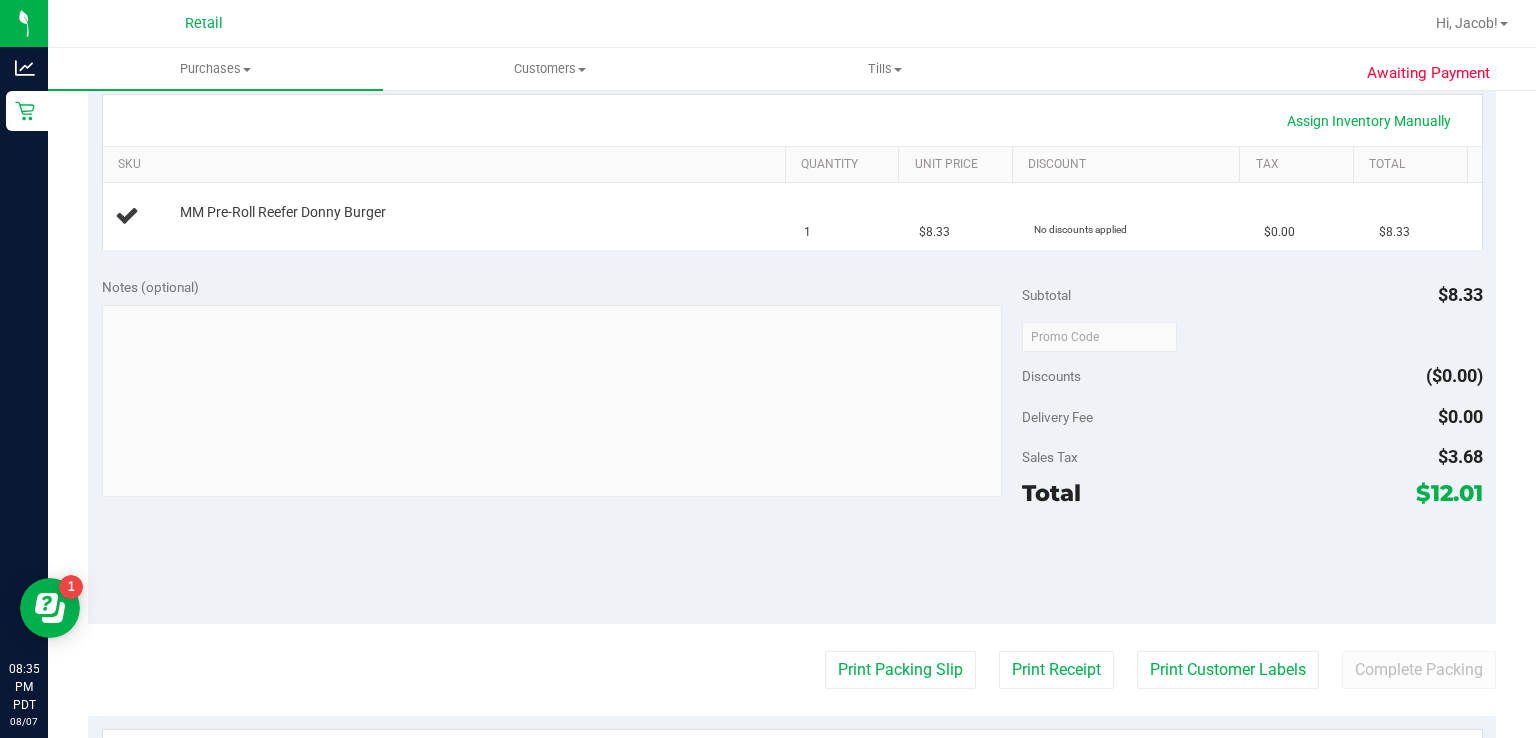 scroll, scrollTop: 465, scrollLeft: 0, axis: vertical 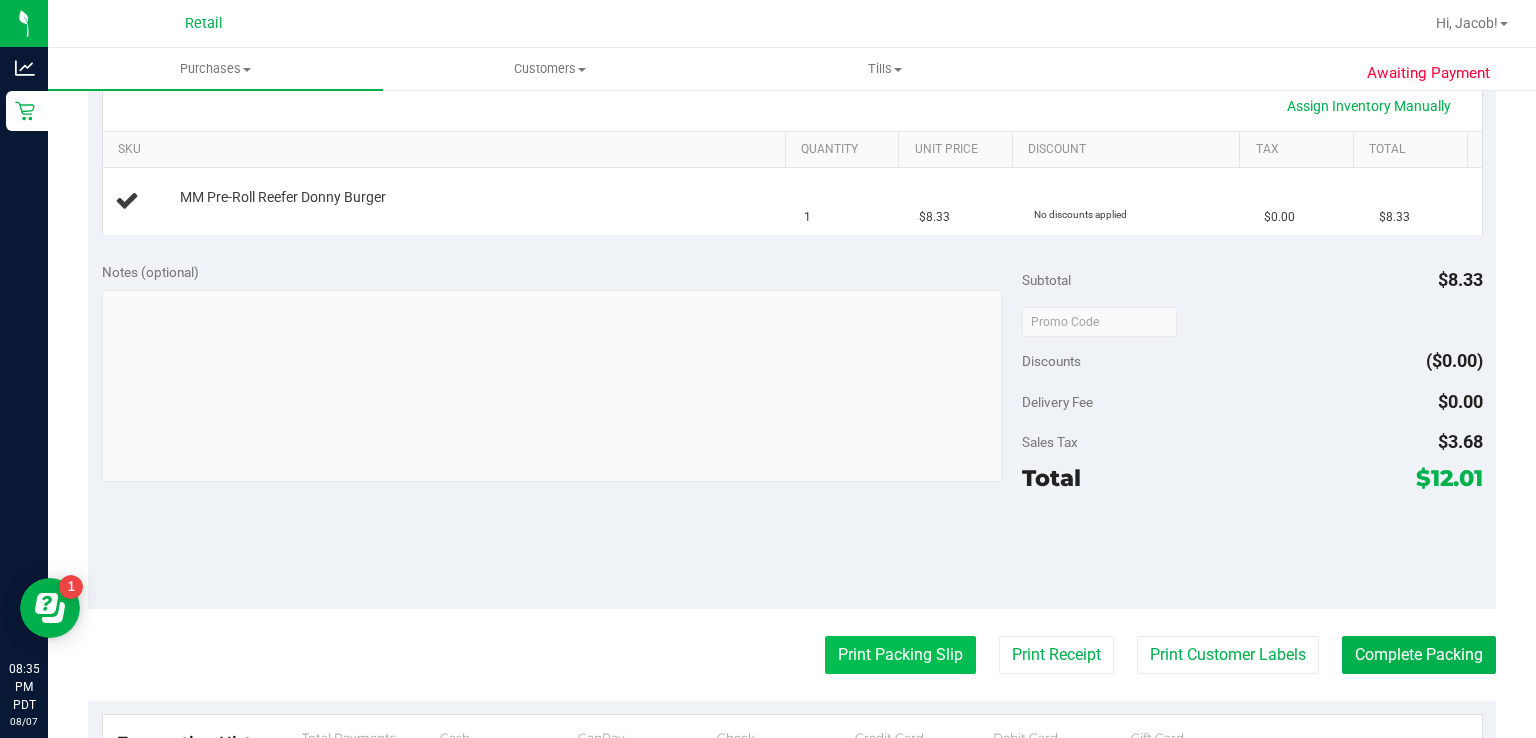 click on "Print Packing Slip" at bounding box center [900, 655] 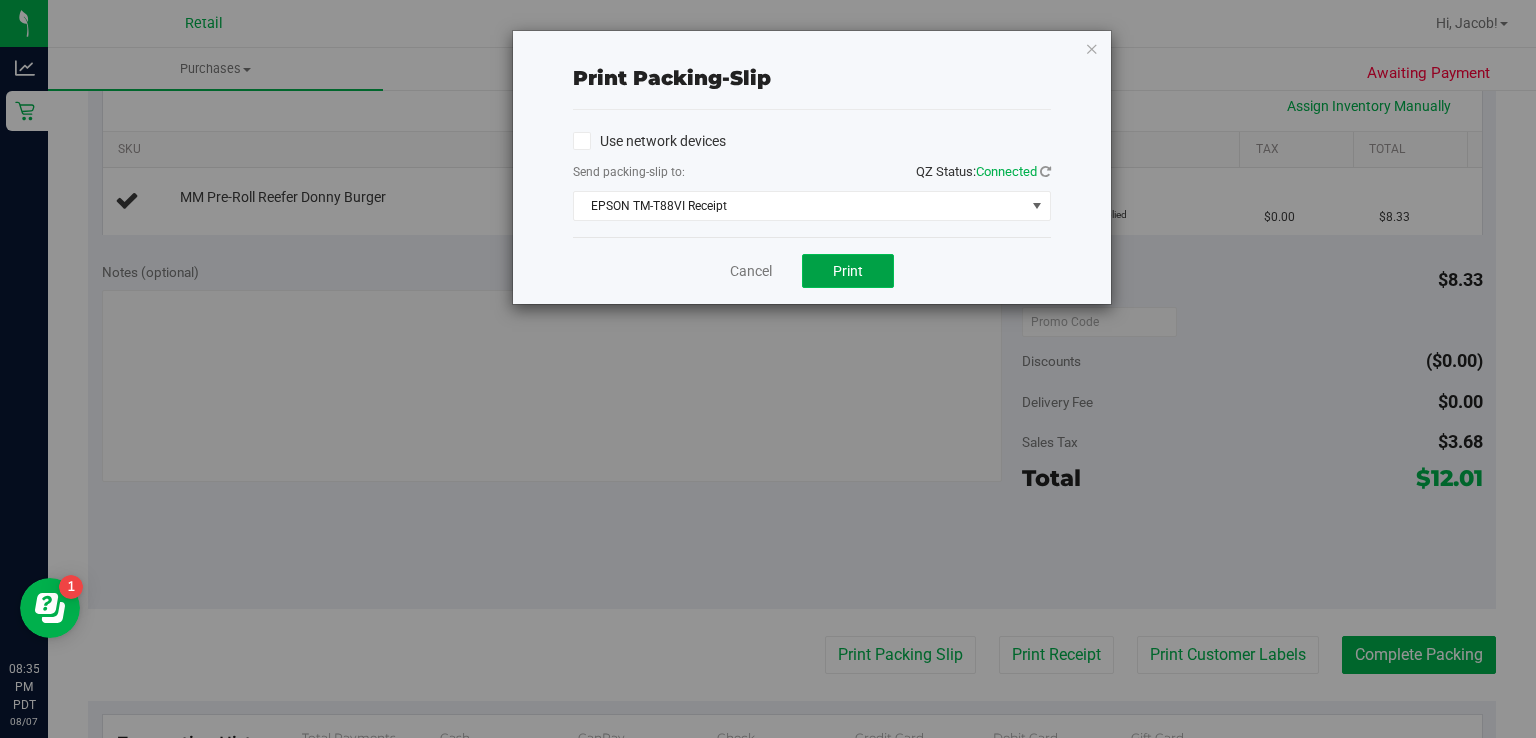 click on "Print" at bounding box center [848, 271] 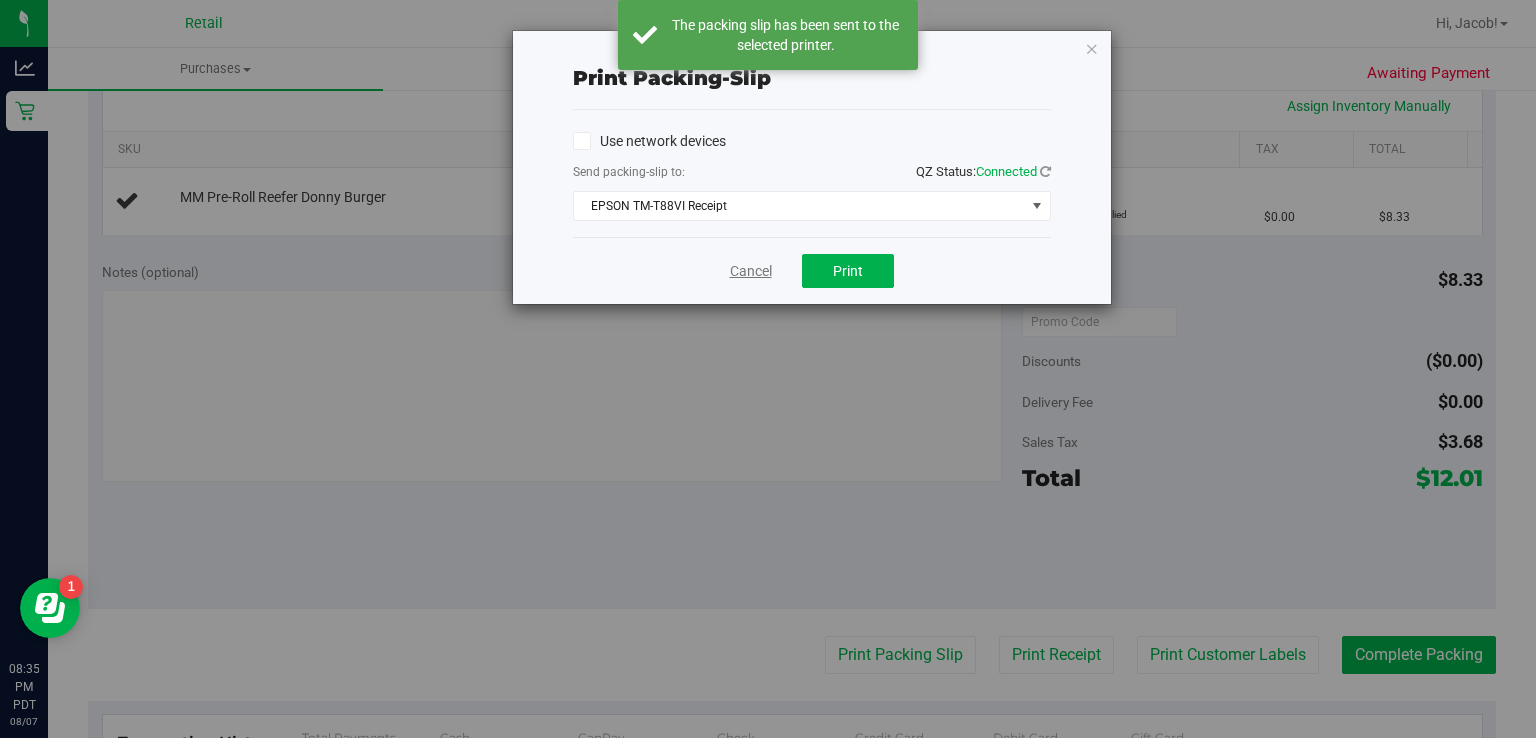 click on "Cancel" at bounding box center [751, 271] 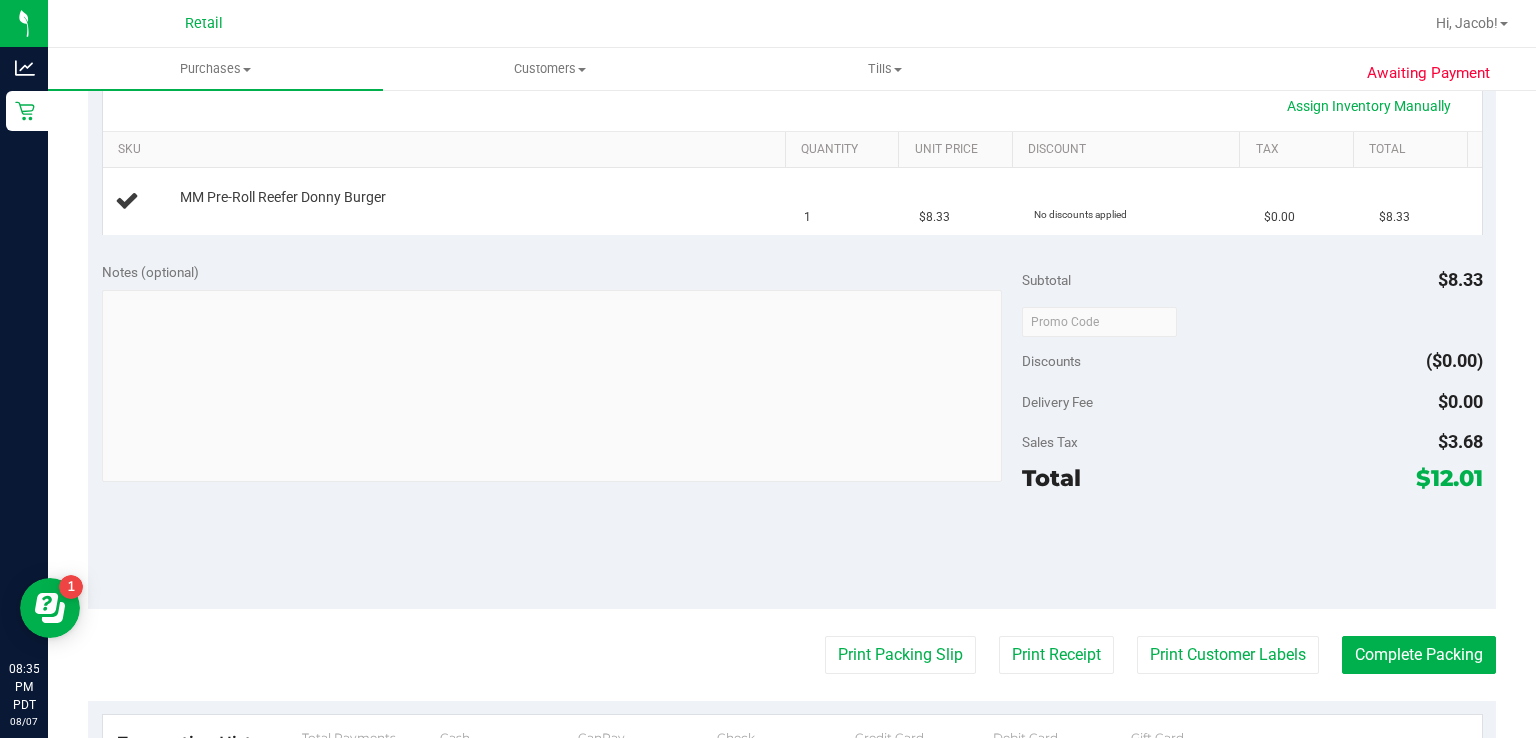 type 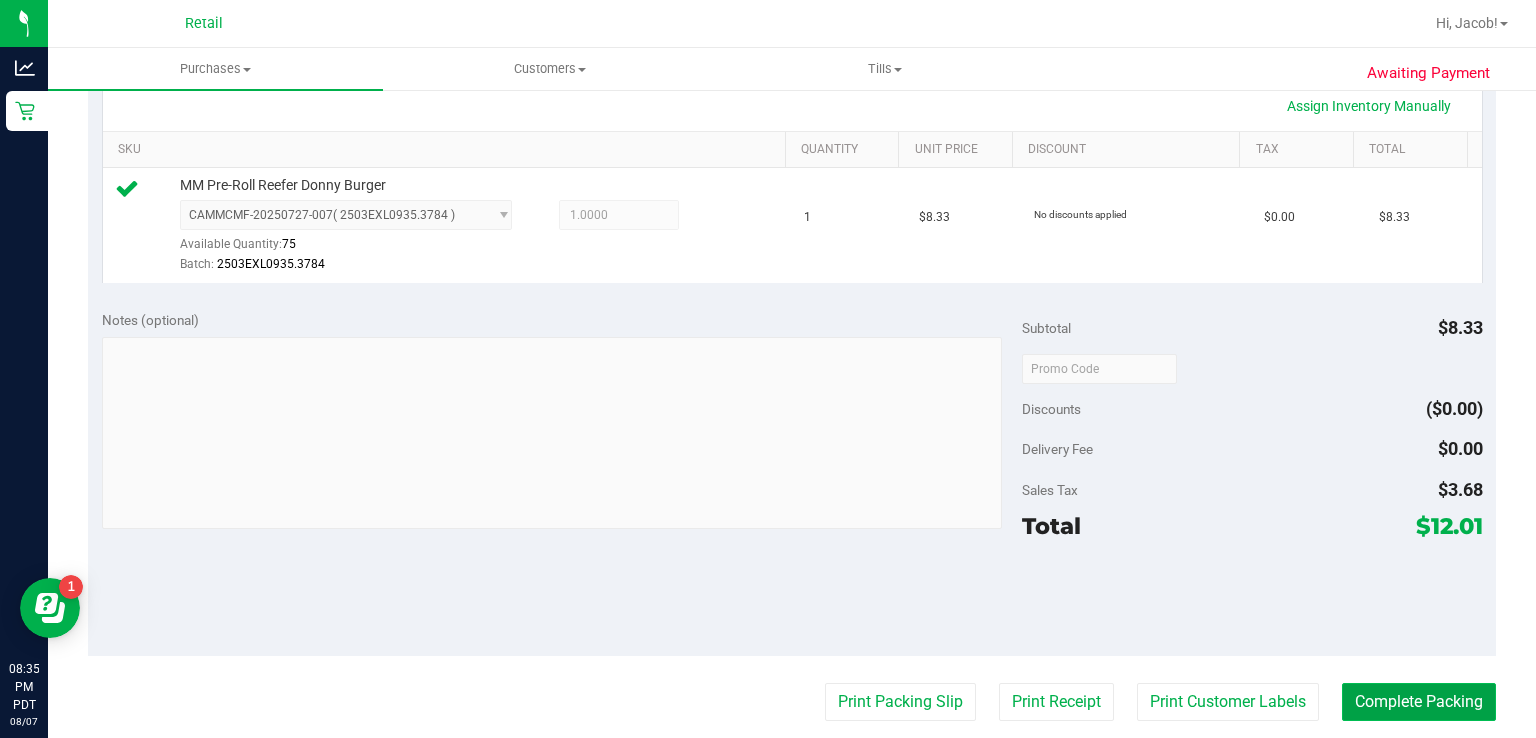 click on "Complete Packing" at bounding box center [1419, 702] 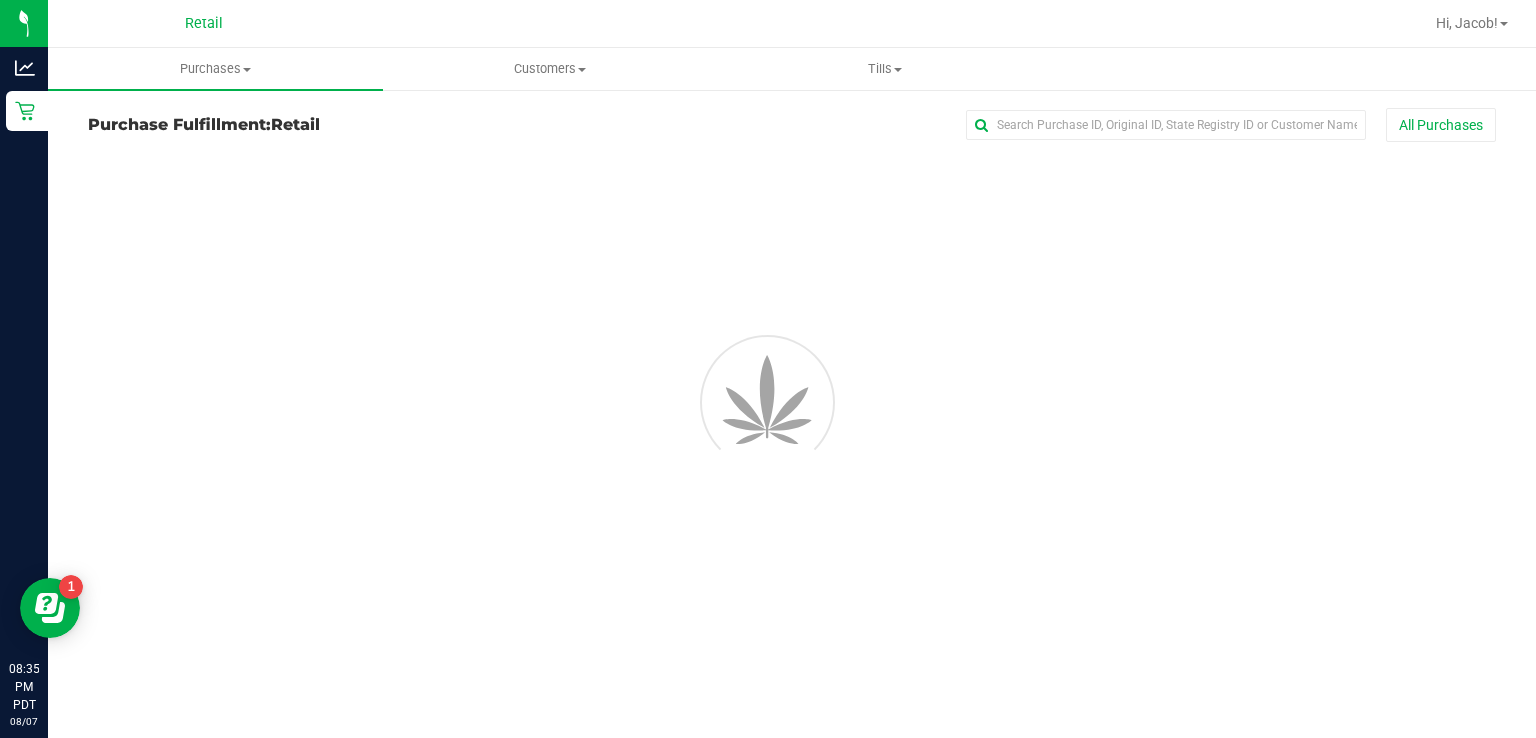 scroll, scrollTop: 0, scrollLeft: 0, axis: both 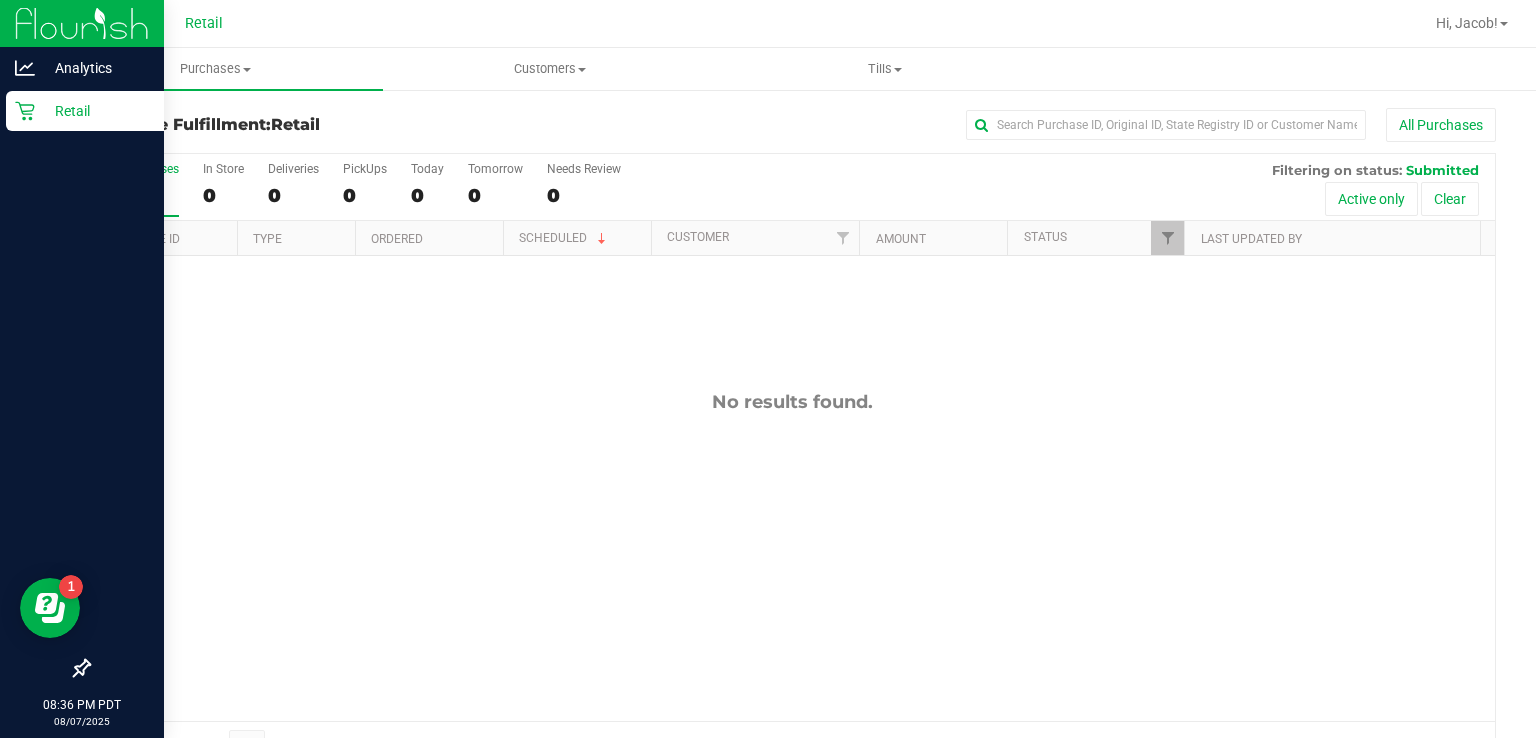 click on "Retail" at bounding box center (82, 112) 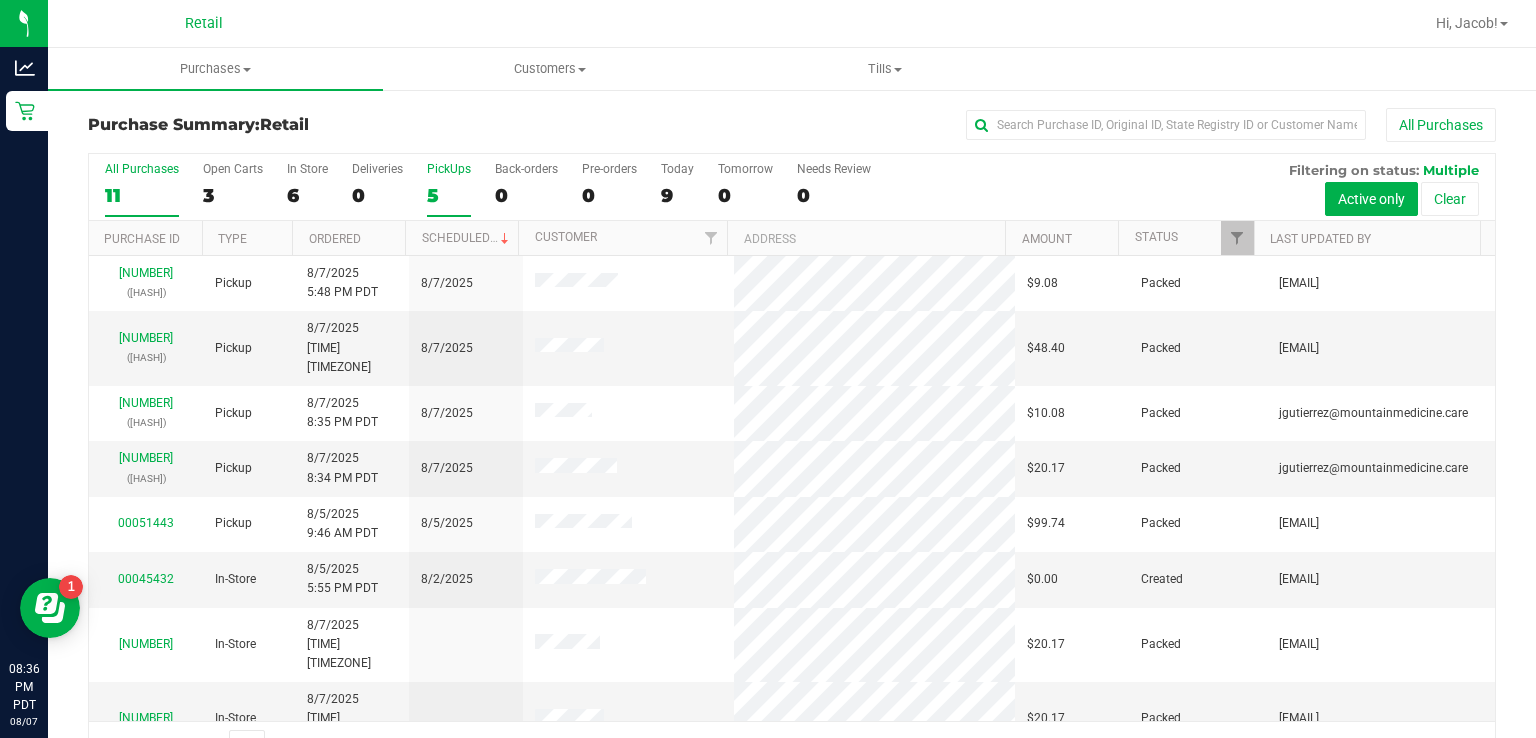 click on "5" at bounding box center (449, 195) 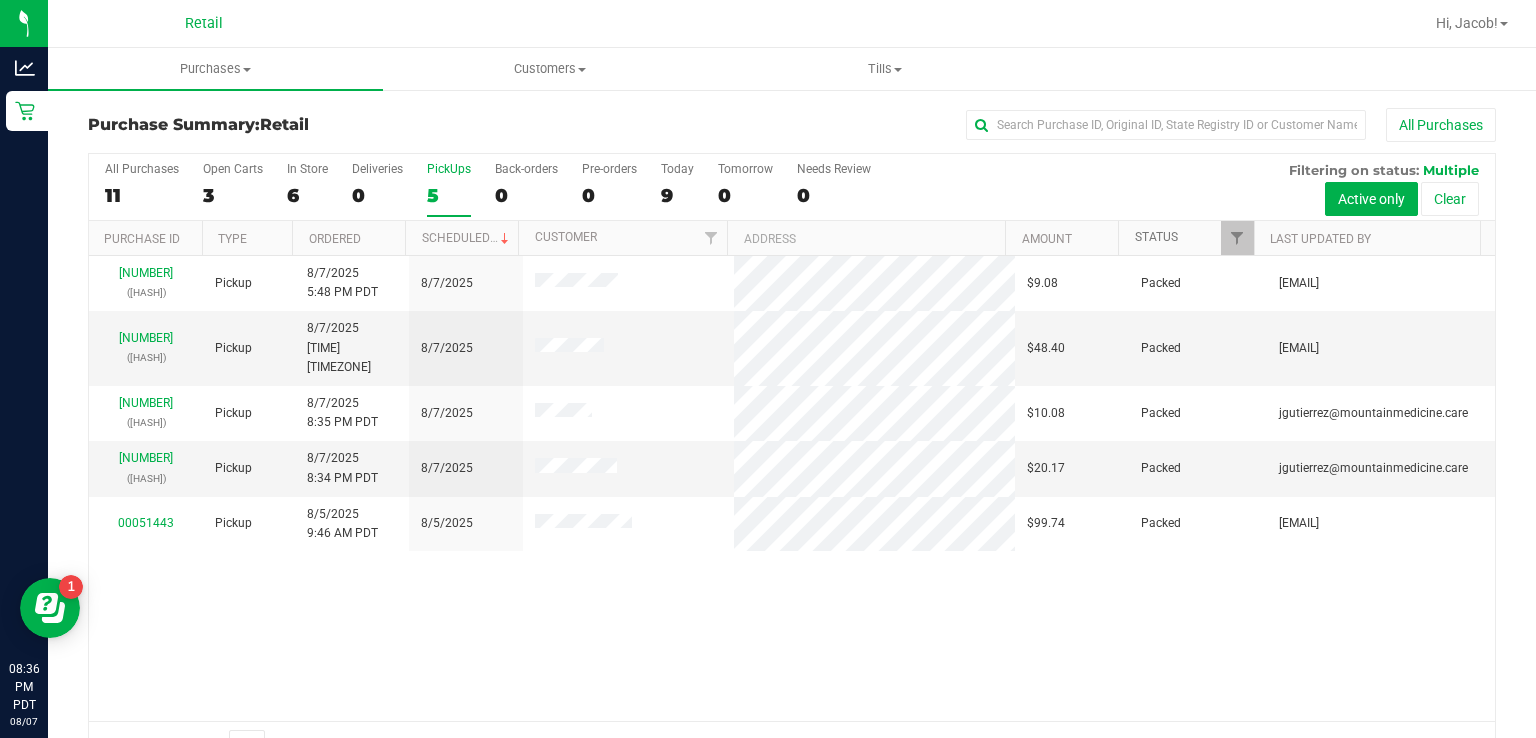 click on "Status" at bounding box center (1156, 237) 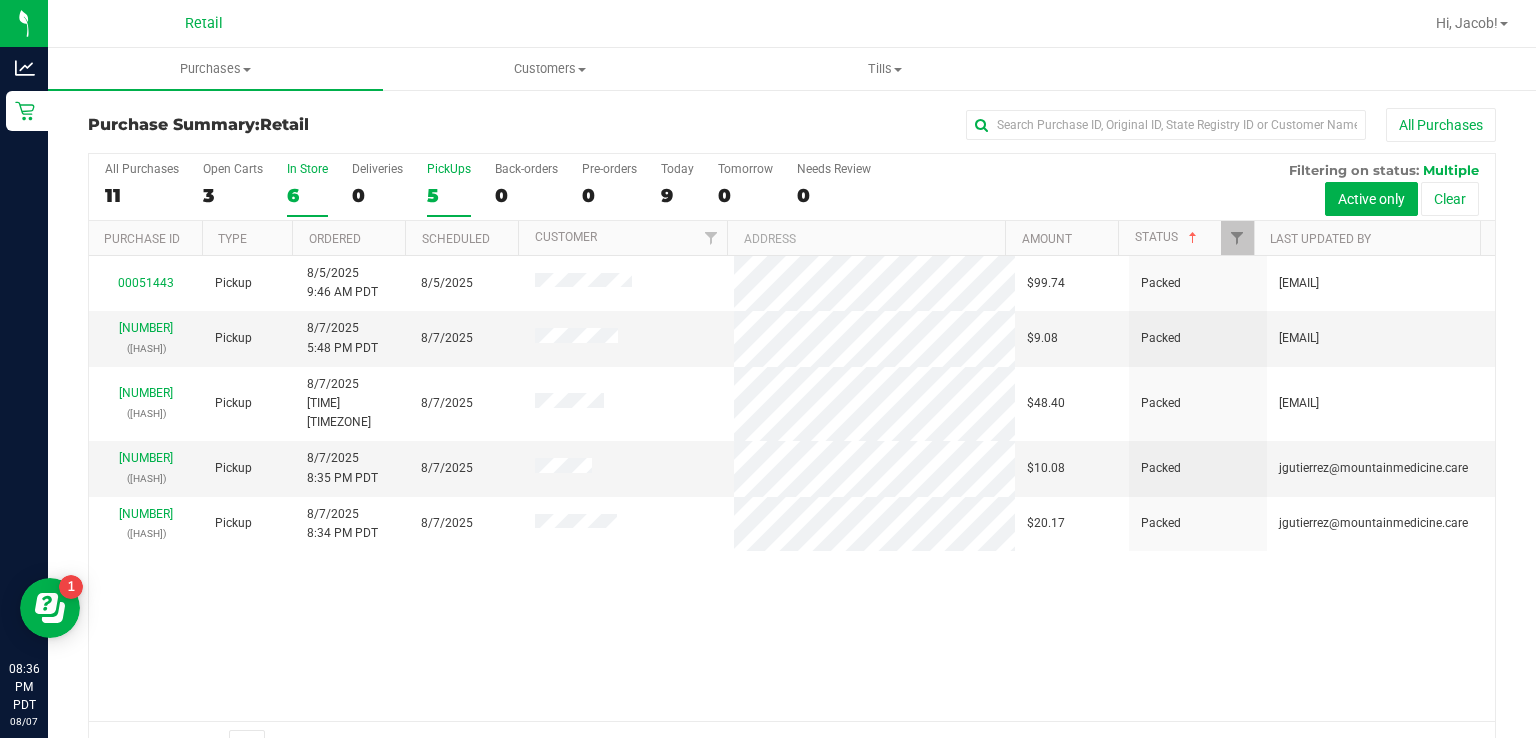 click on "In Store
6" at bounding box center [307, 189] 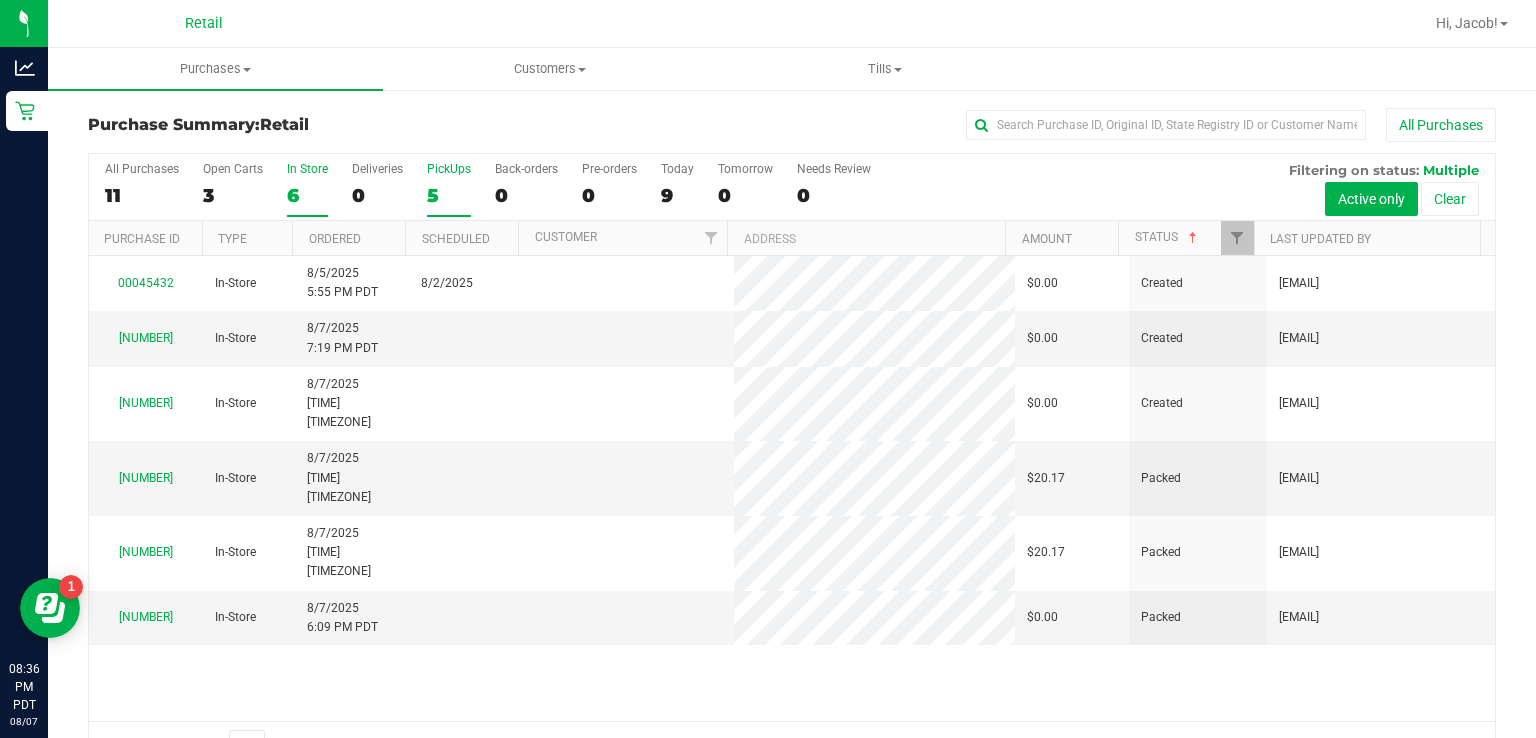 click on "PickUps
5" at bounding box center (449, 189) 